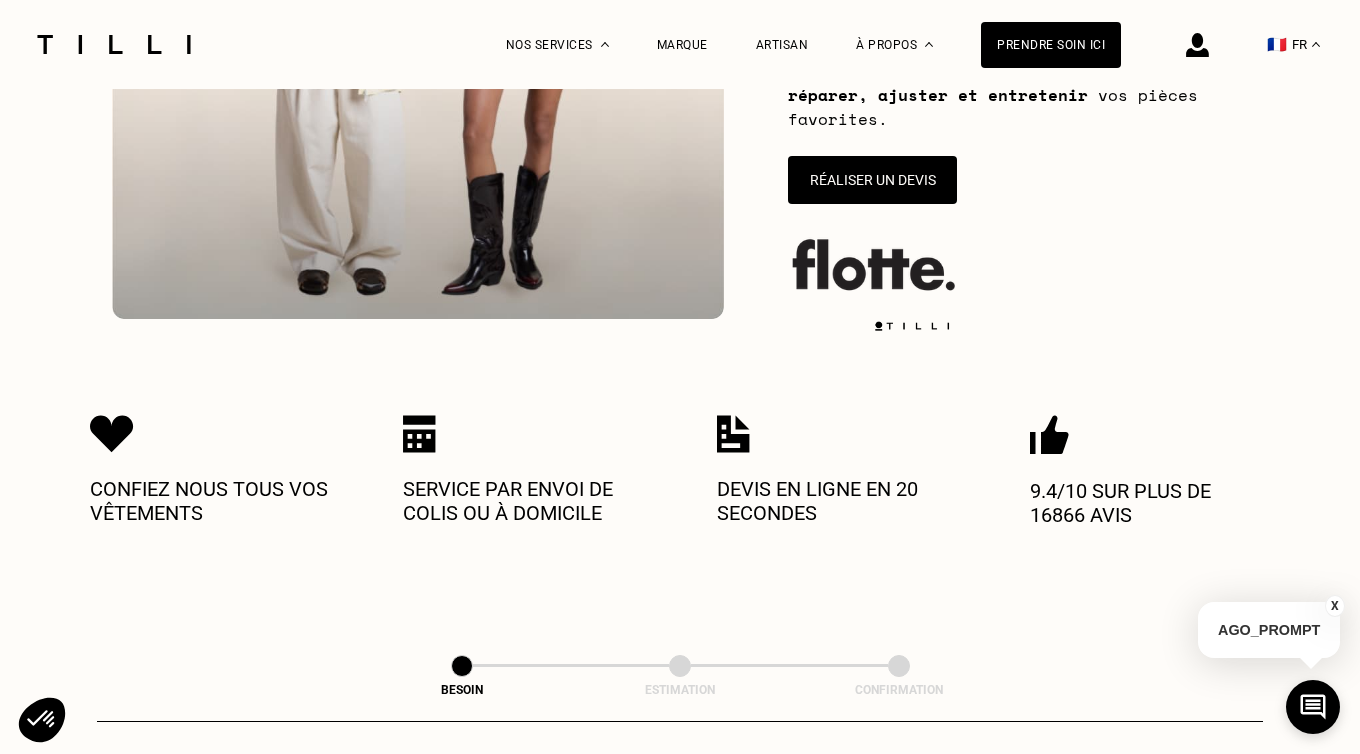 scroll, scrollTop: 471, scrollLeft: 0, axis: vertical 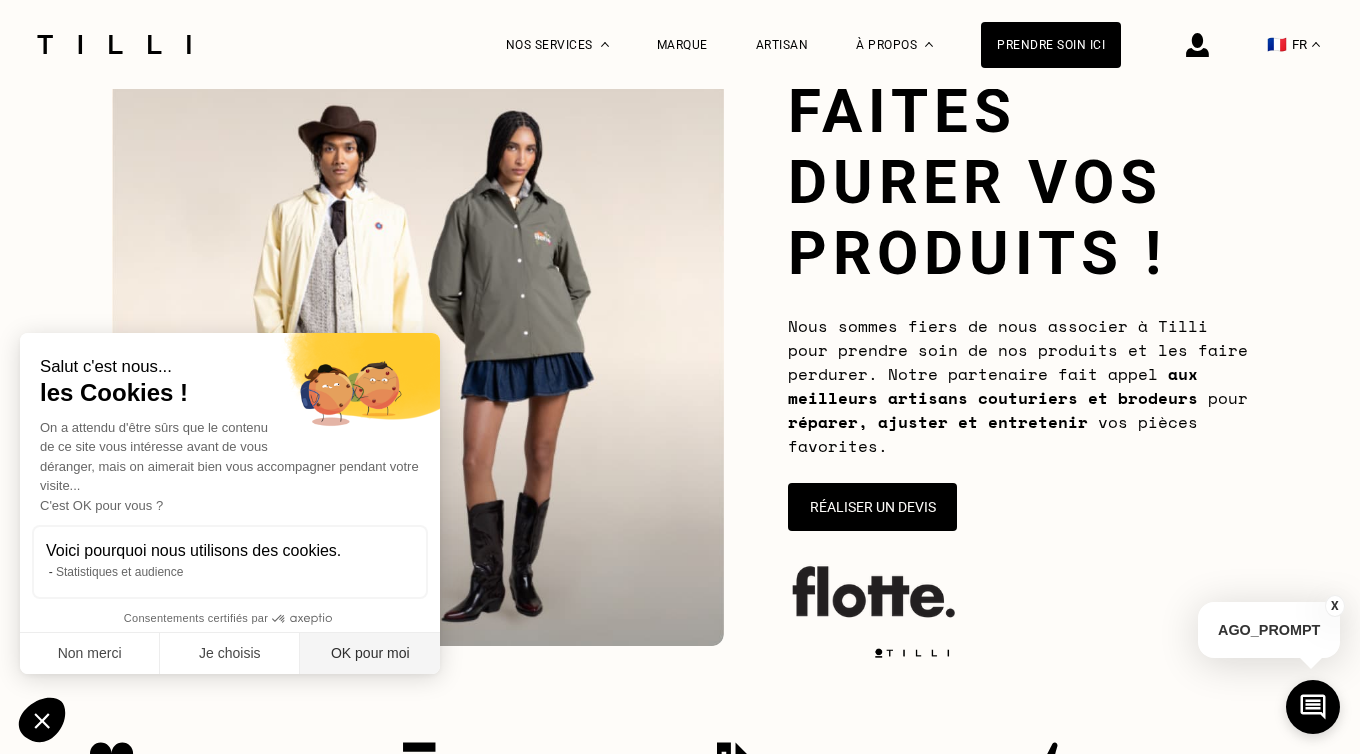 click on "OK pour moi" at bounding box center [370, 654] 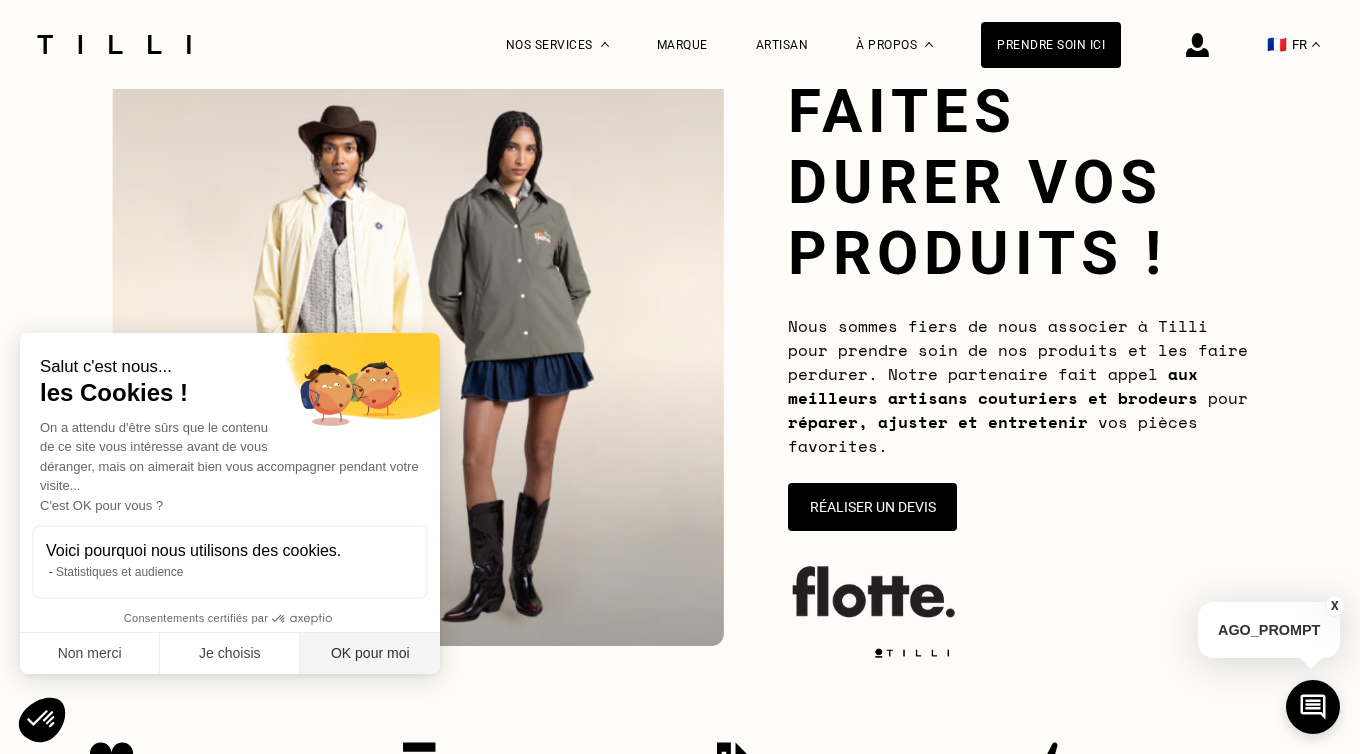 scroll, scrollTop: 0, scrollLeft: 0, axis: both 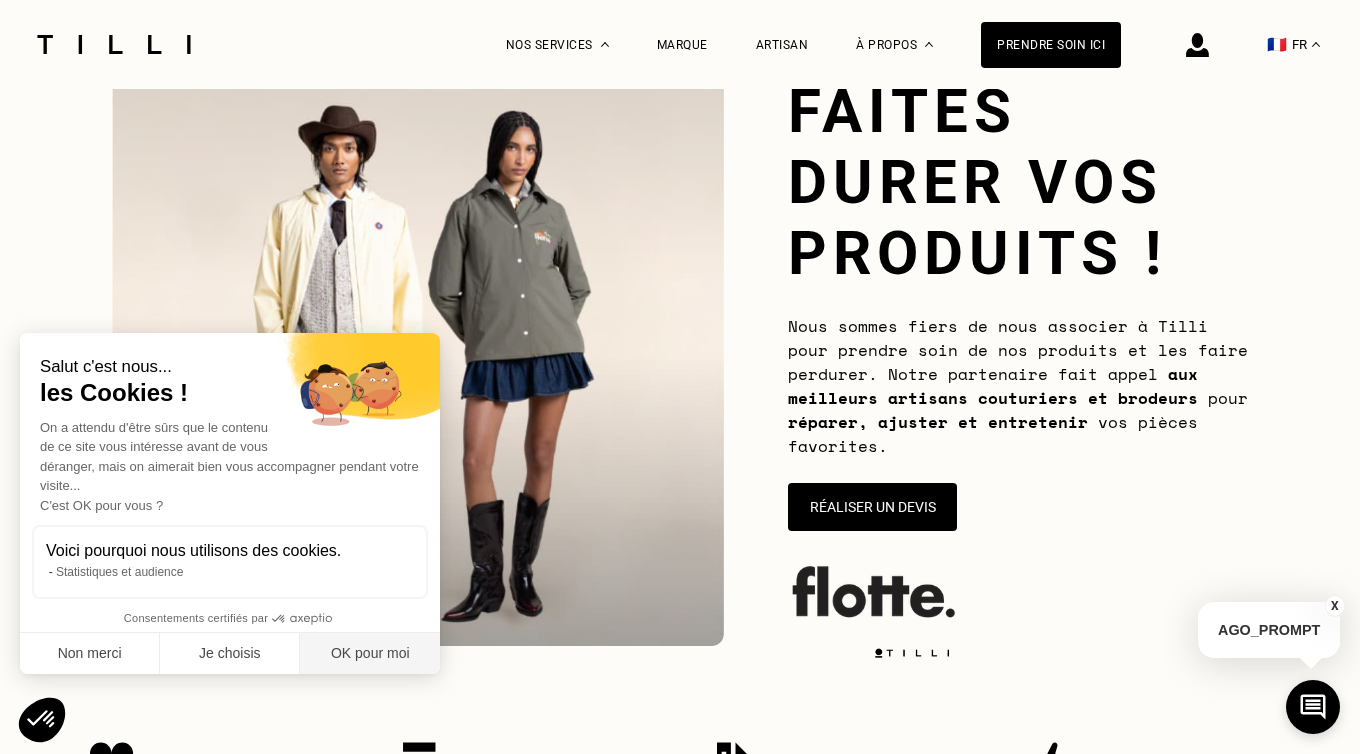 checkbox on "true" 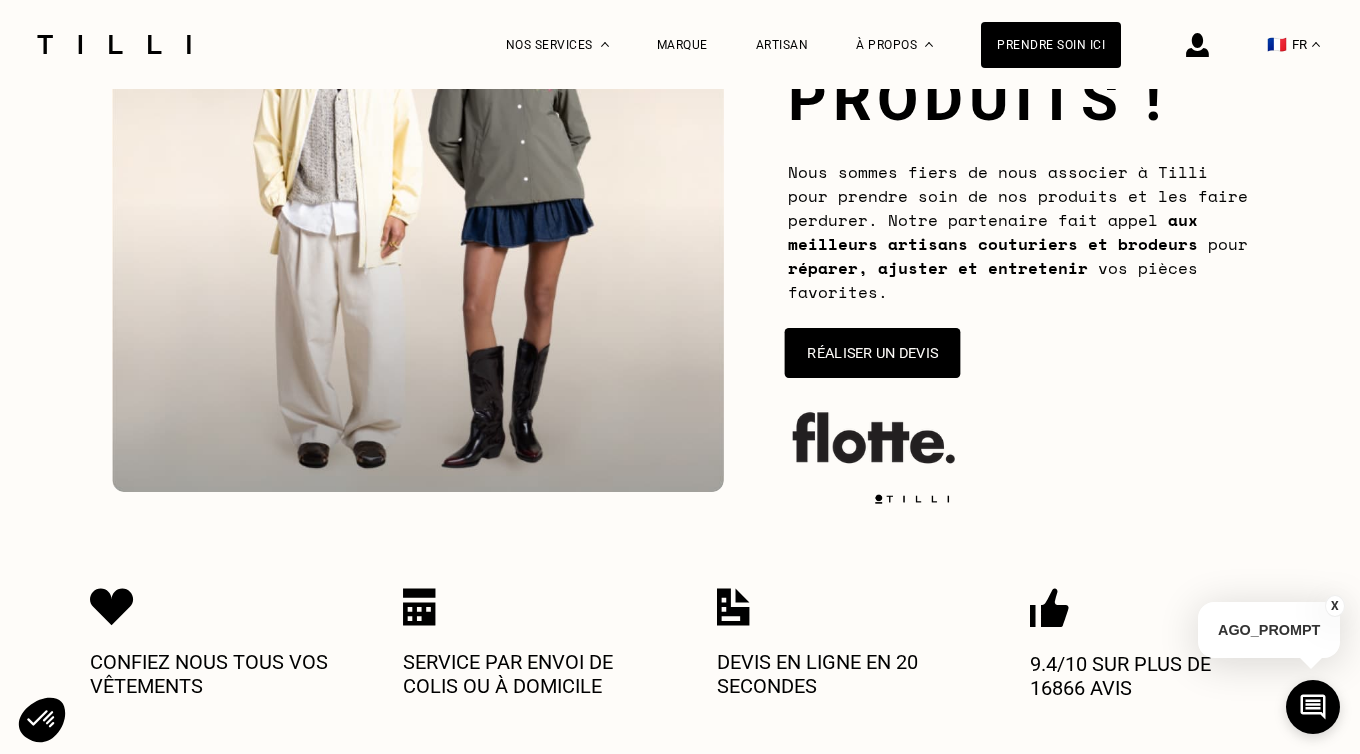 click on "Réaliser un devis" at bounding box center [873, 353] 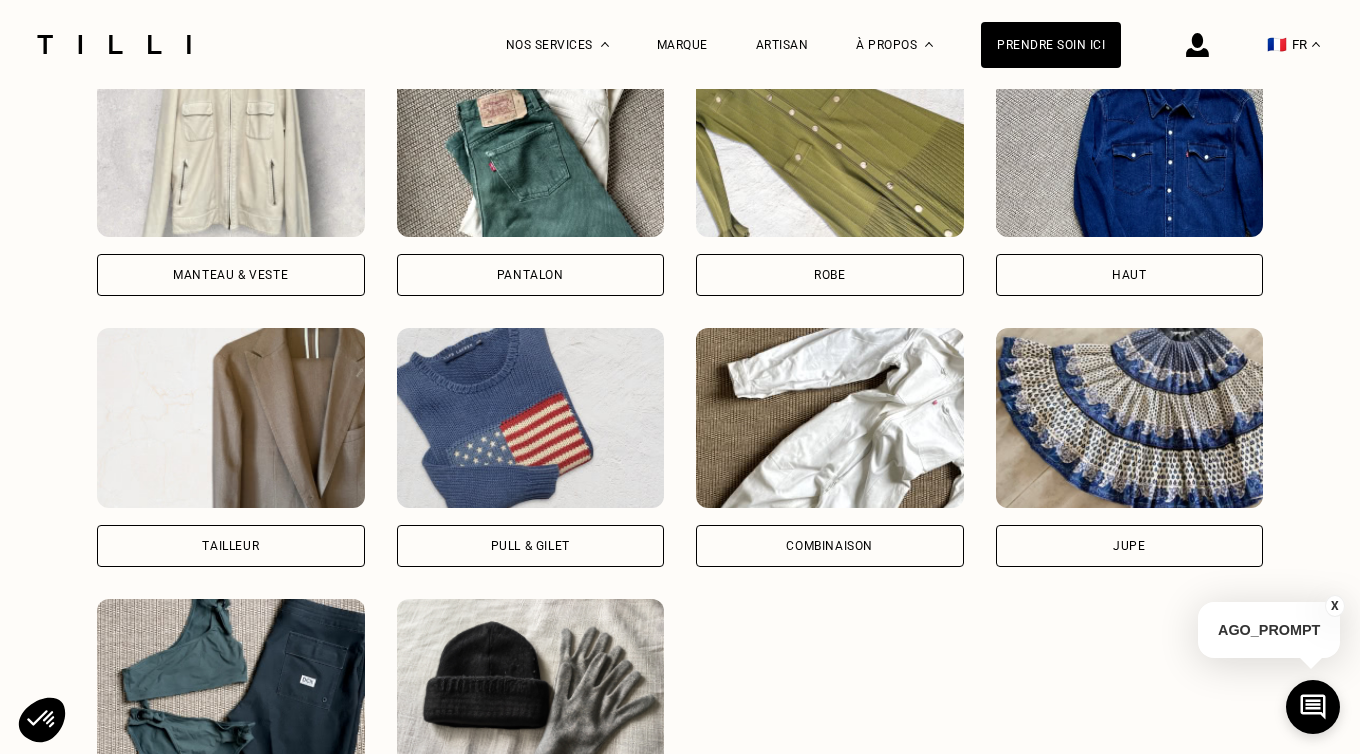 scroll, scrollTop: 1431, scrollLeft: 0, axis: vertical 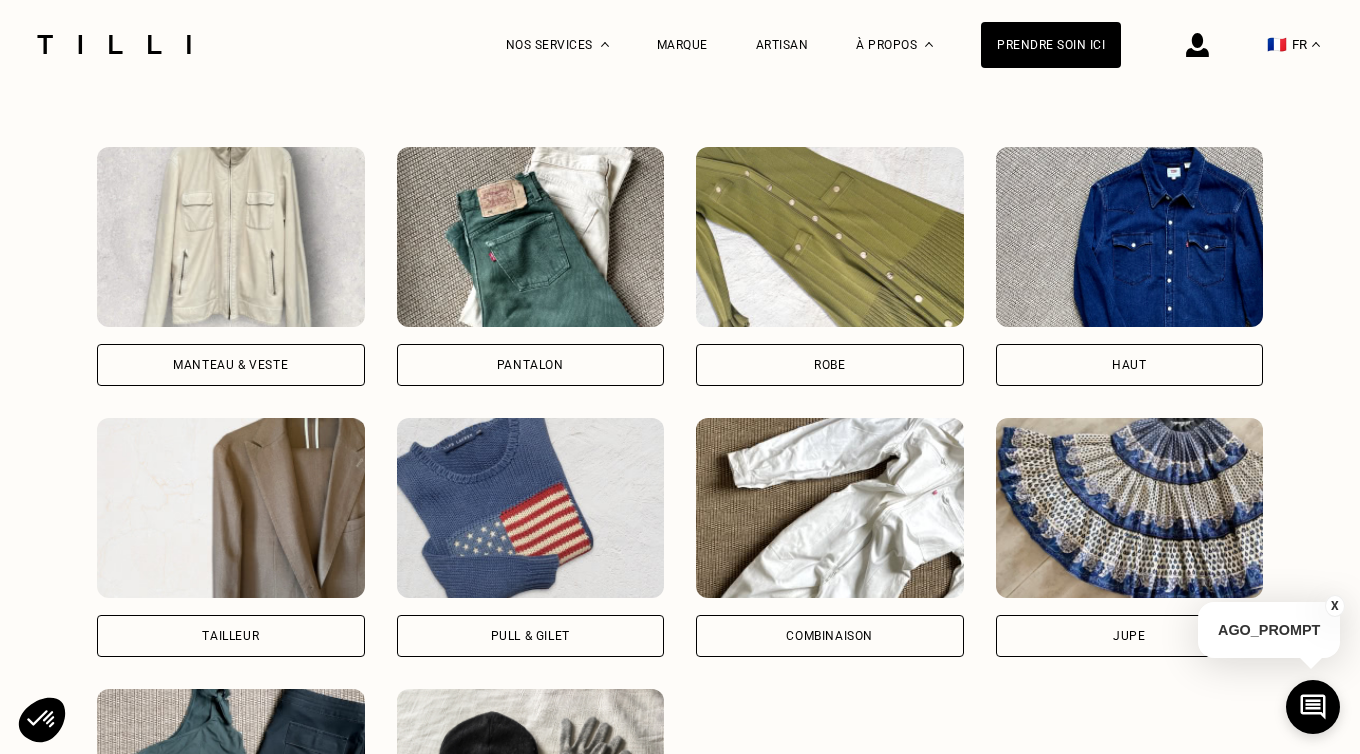 click on "Manteau & Veste" at bounding box center (231, 365) 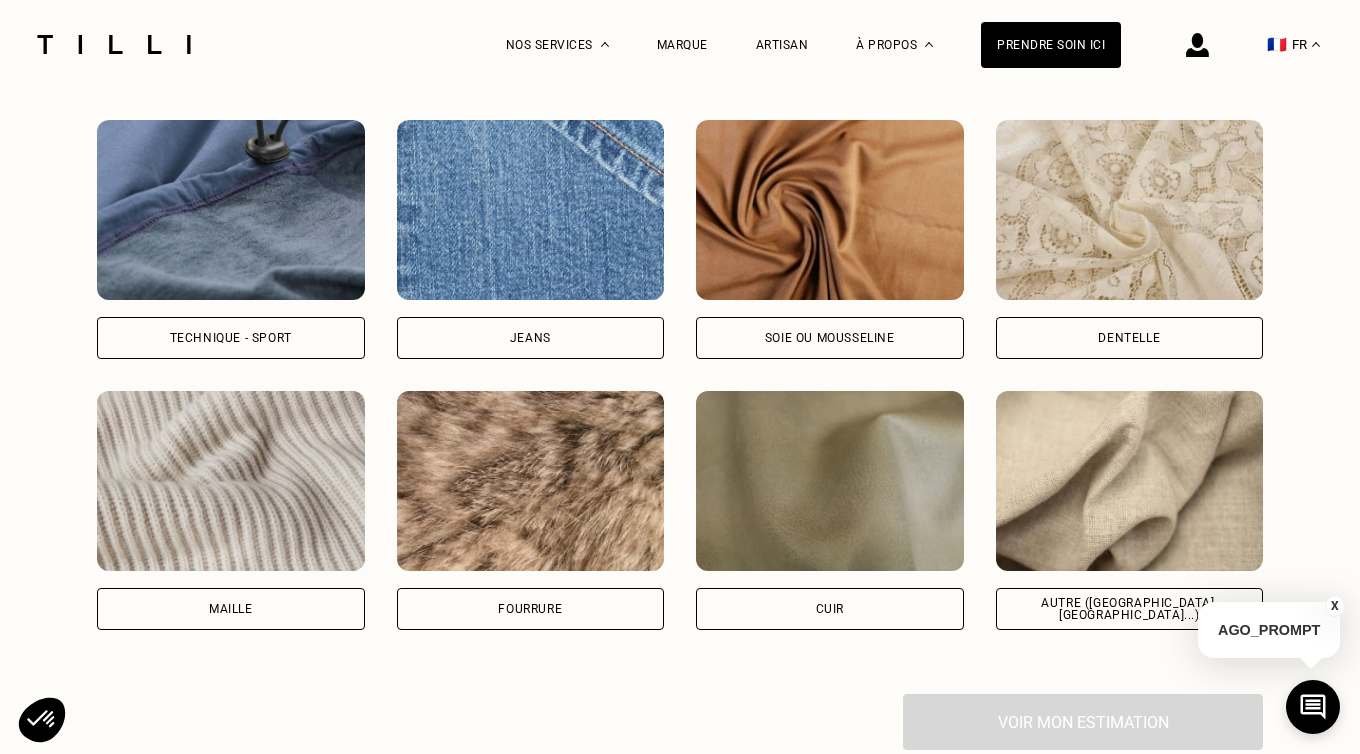 scroll, scrollTop: 2672, scrollLeft: 0, axis: vertical 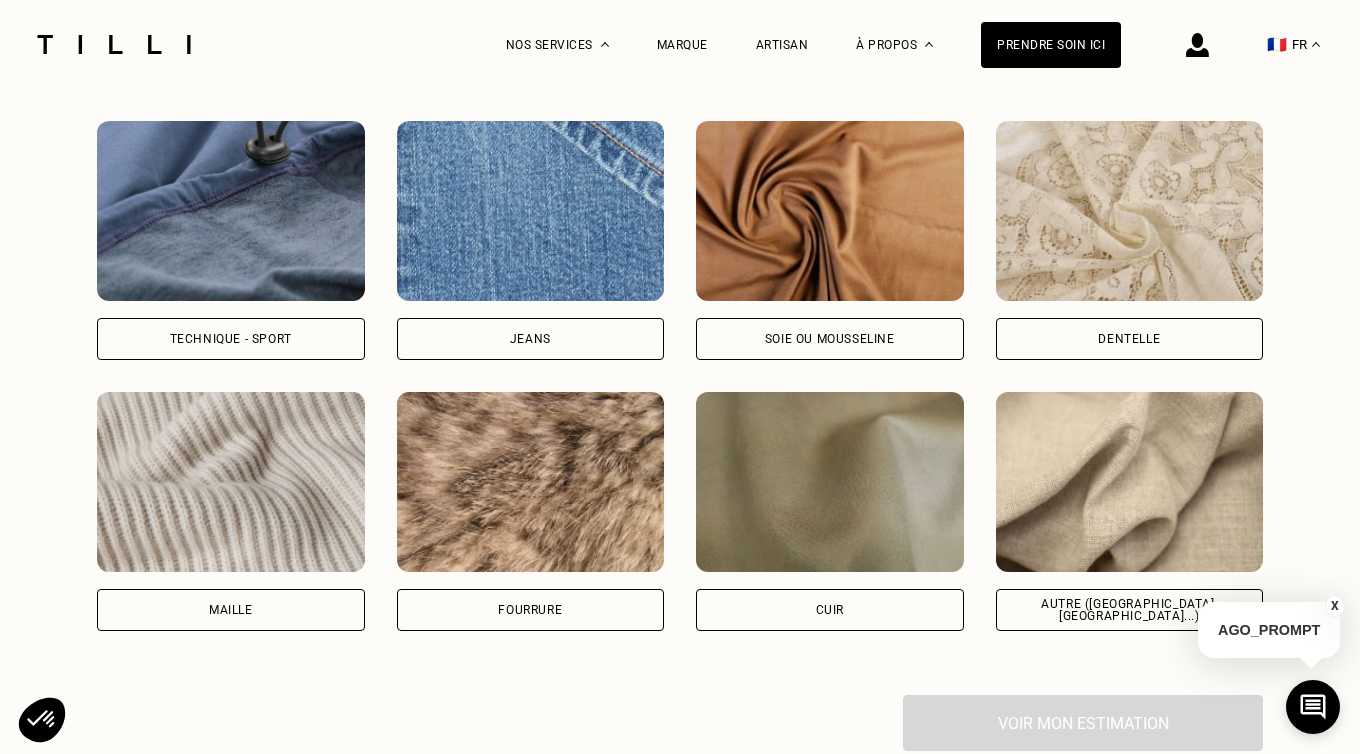 click on "Technique - Sport" at bounding box center (231, 339) 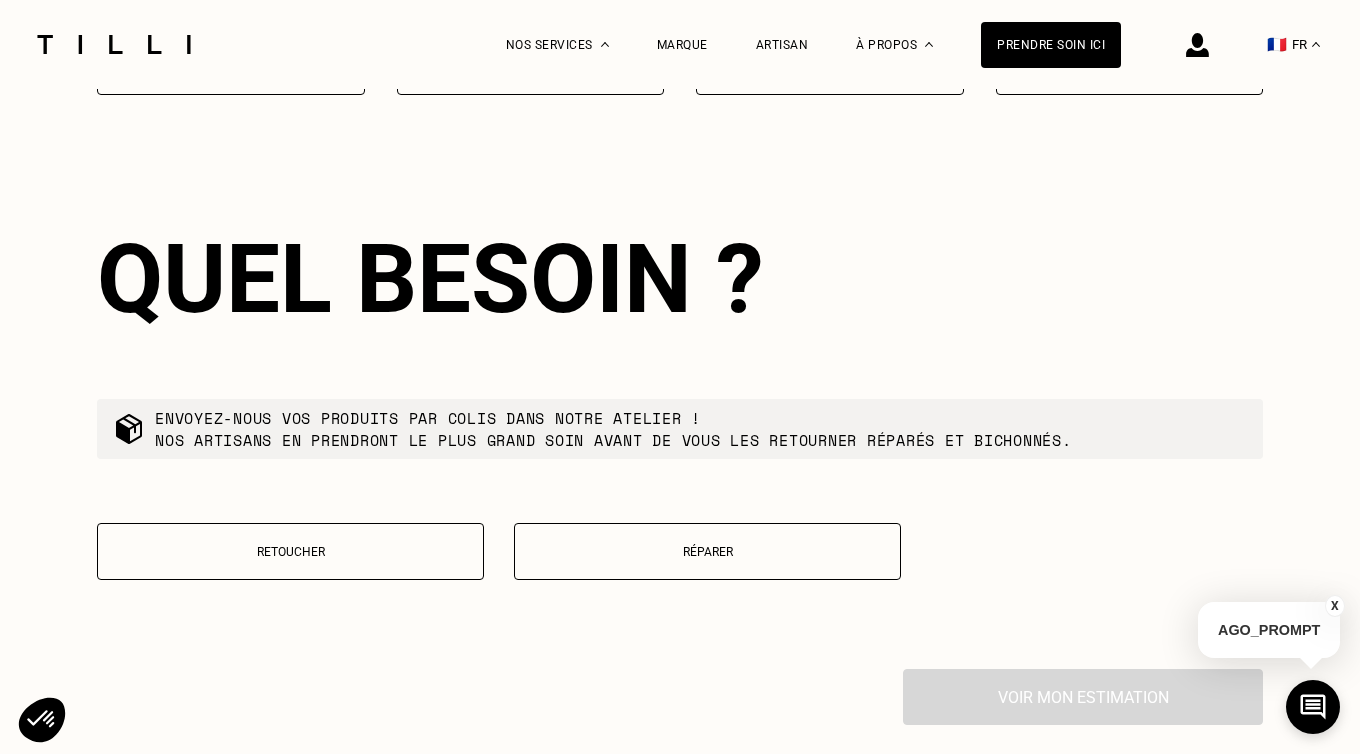 scroll, scrollTop: 3242, scrollLeft: 0, axis: vertical 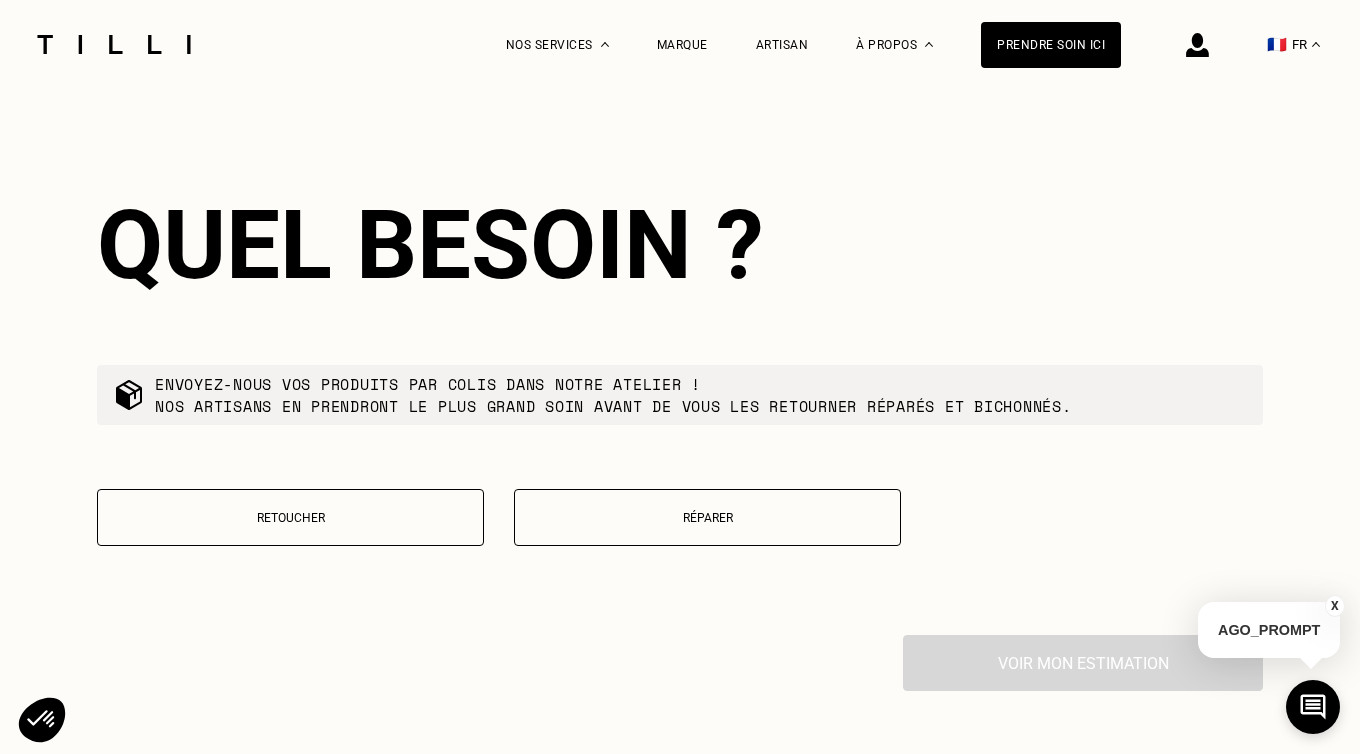 click on "Réparer" at bounding box center (707, 517) 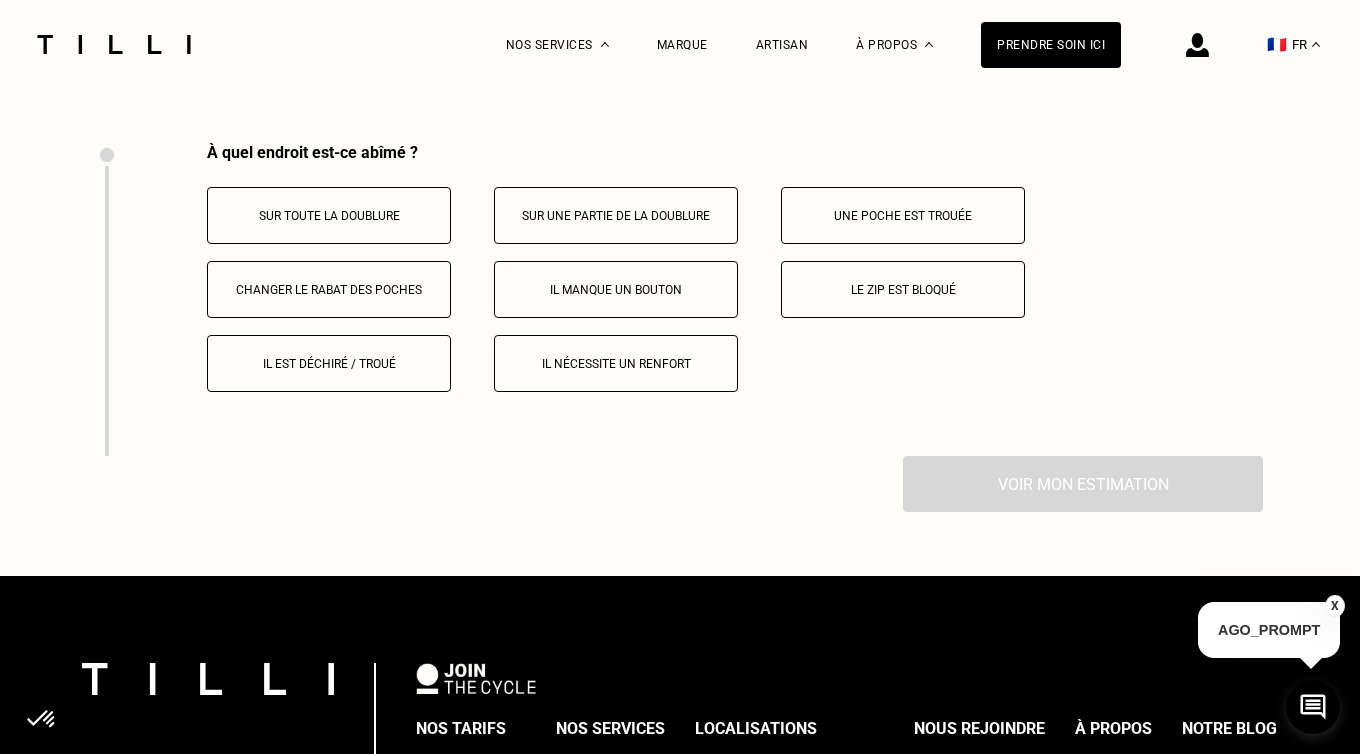 scroll, scrollTop: 3731, scrollLeft: 0, axis: vertical 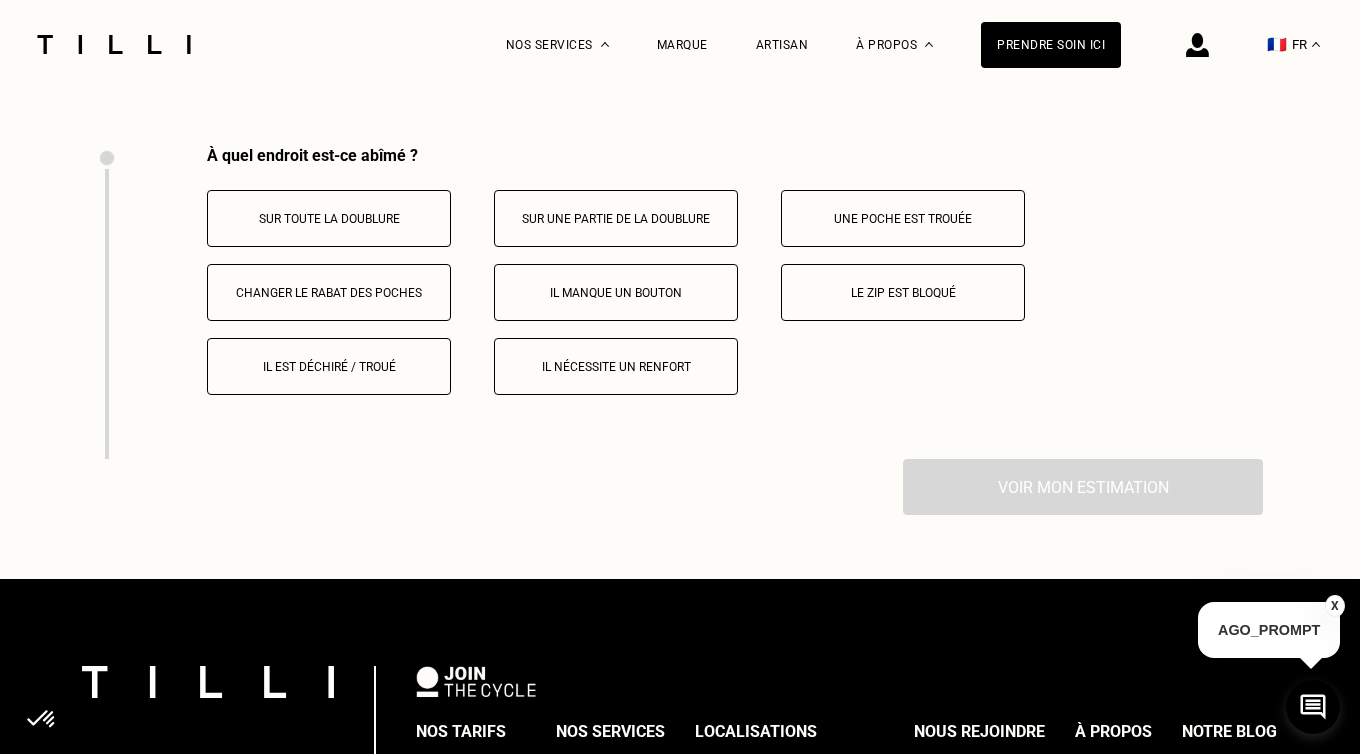 click on "Le zip est bloqué" at bounding box center (903, 292) 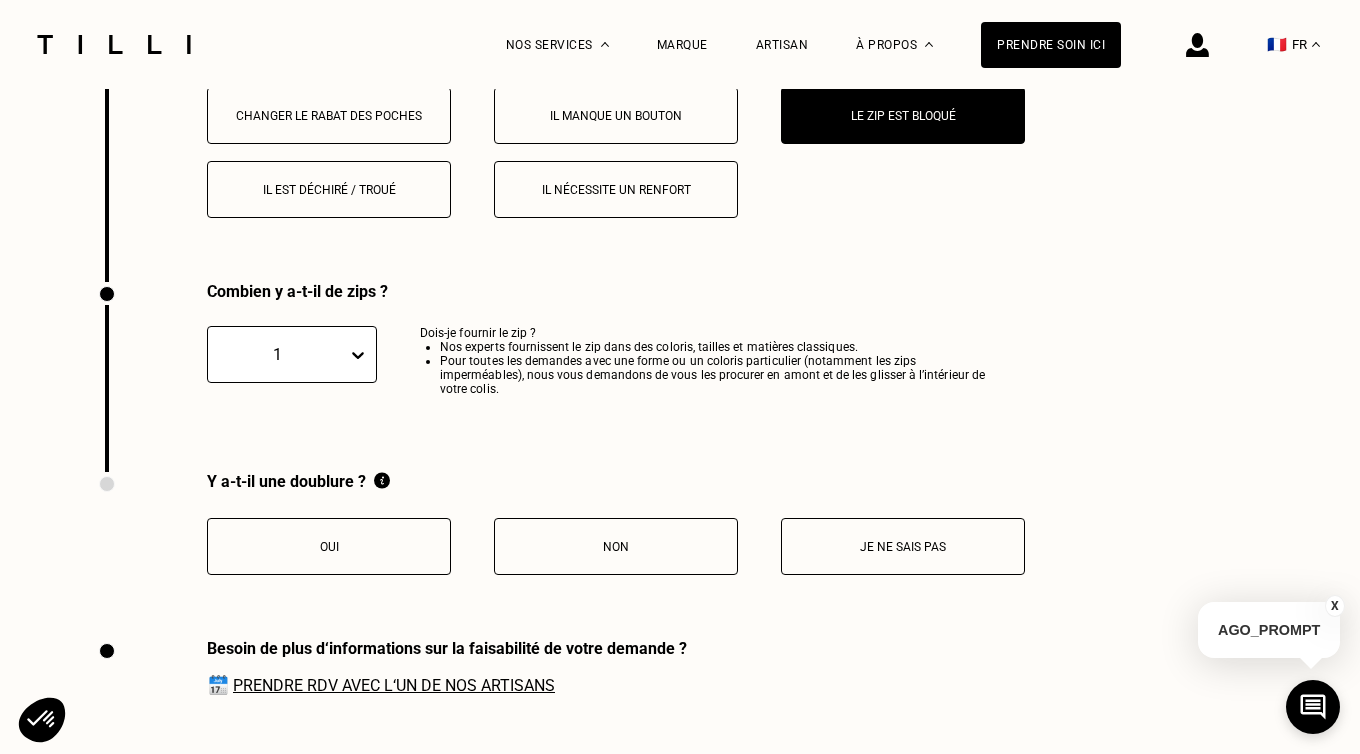 scroll, scrollTop: 3909, scrollLeft: 0, axis: vertical 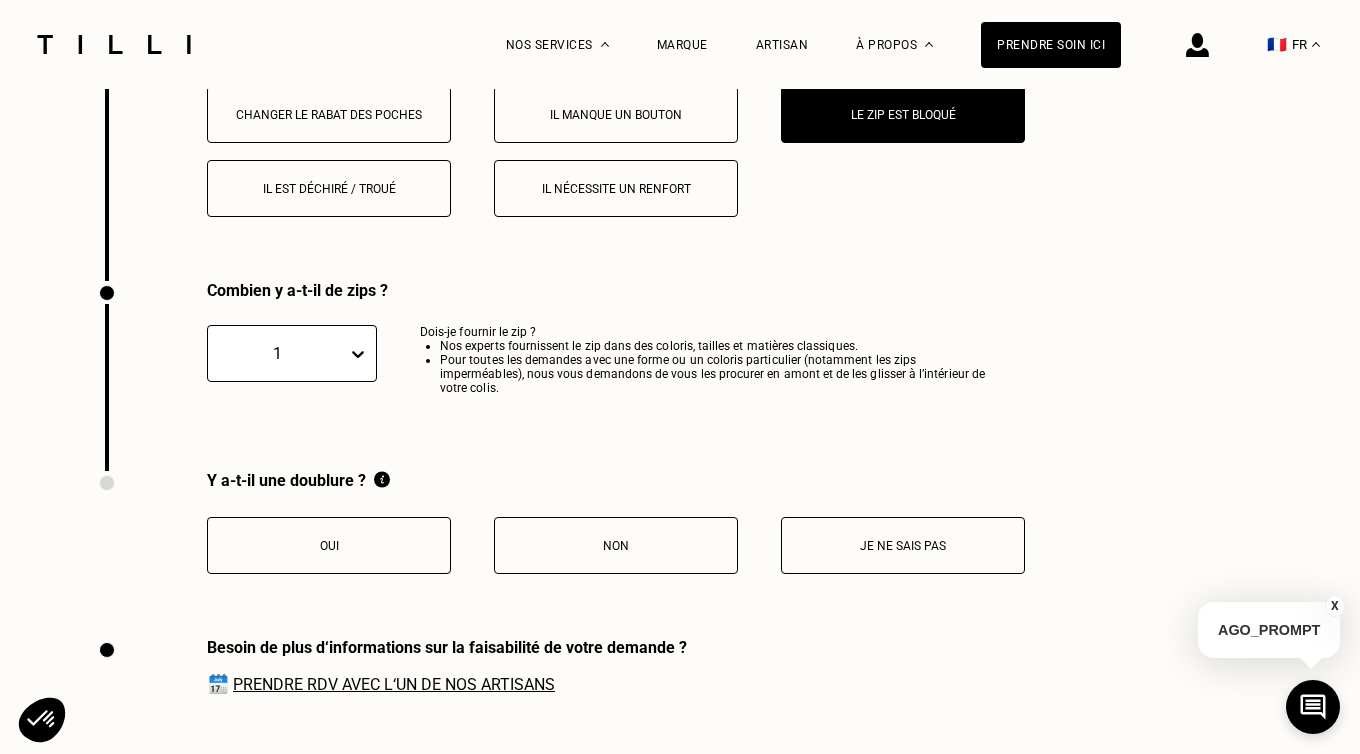 click on "1 [PERSON_NAME] fournir le zip ? Nos experts fournissent le zip dans des coloris, tailles et matières classiques. Pour toutes les demandes avec une forme ou un coloris particulier (notamment les zips imperméables), nous vous demandons de vous les procurer en amont et de les glisser à l’intérieur de votre colis." at bounding box center (596, 366) 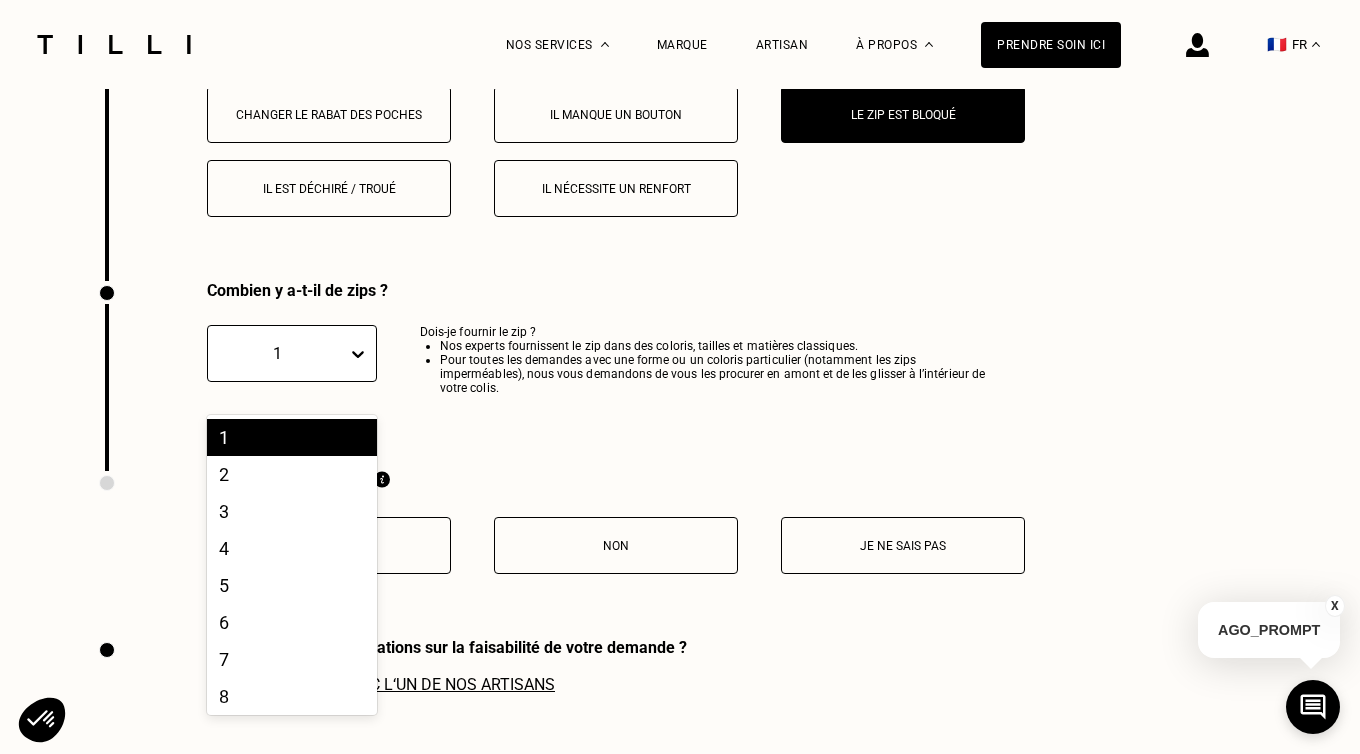 click 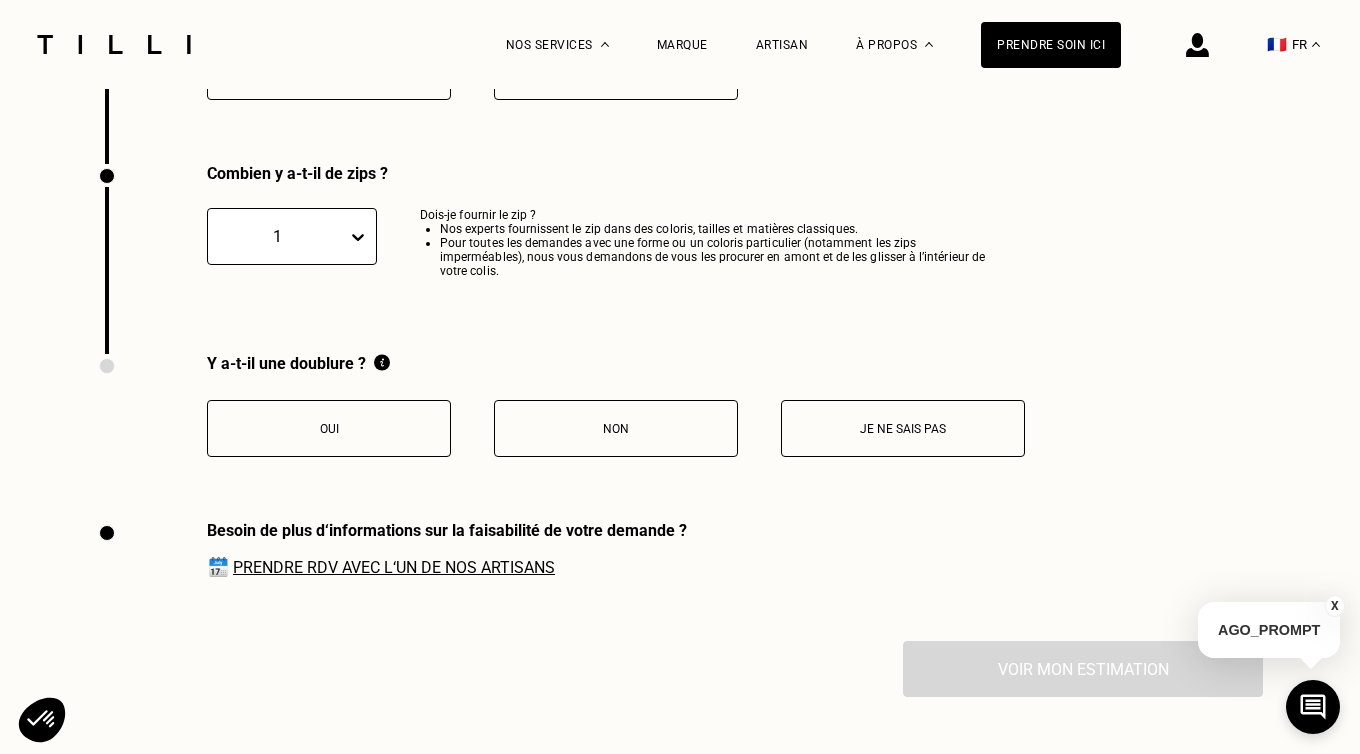 scroll, scrollTop: 4029, scrollLeft: 0, axis: vertical 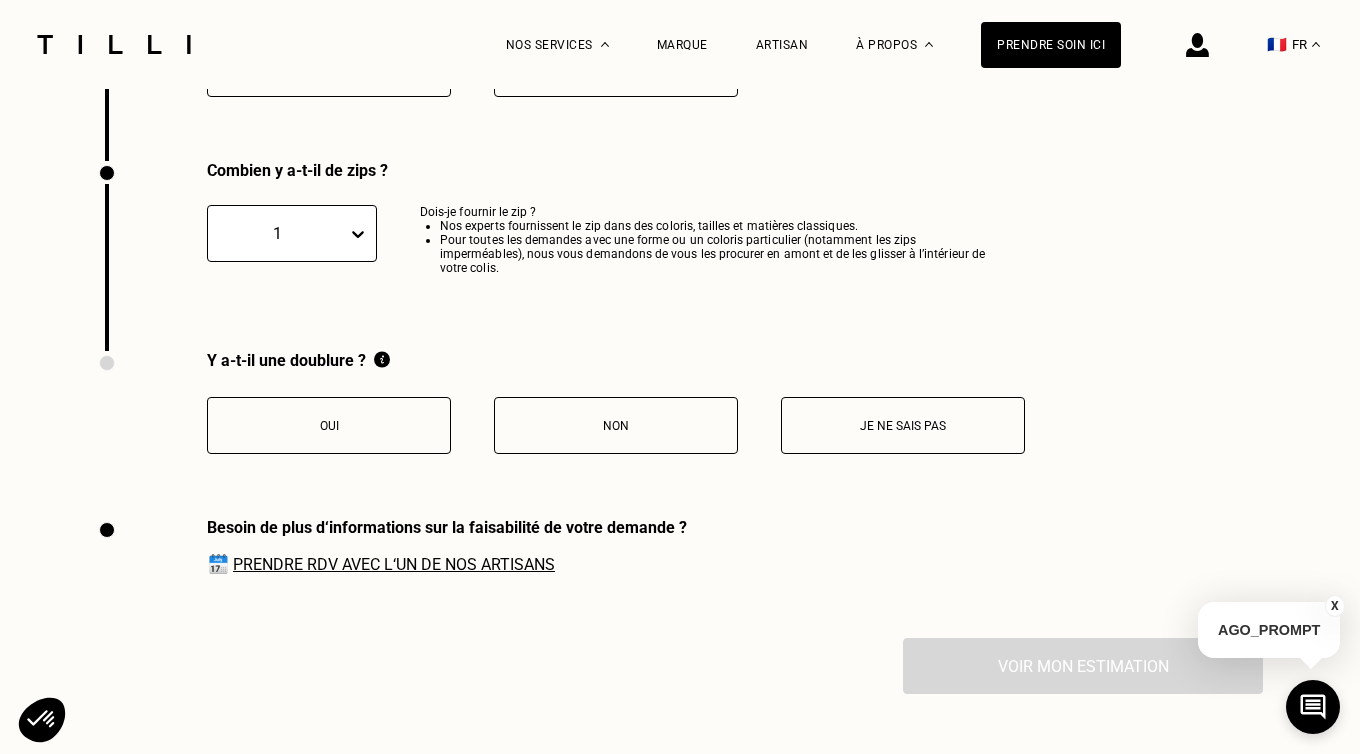 click on "Non" at bounding box center [616, 425] 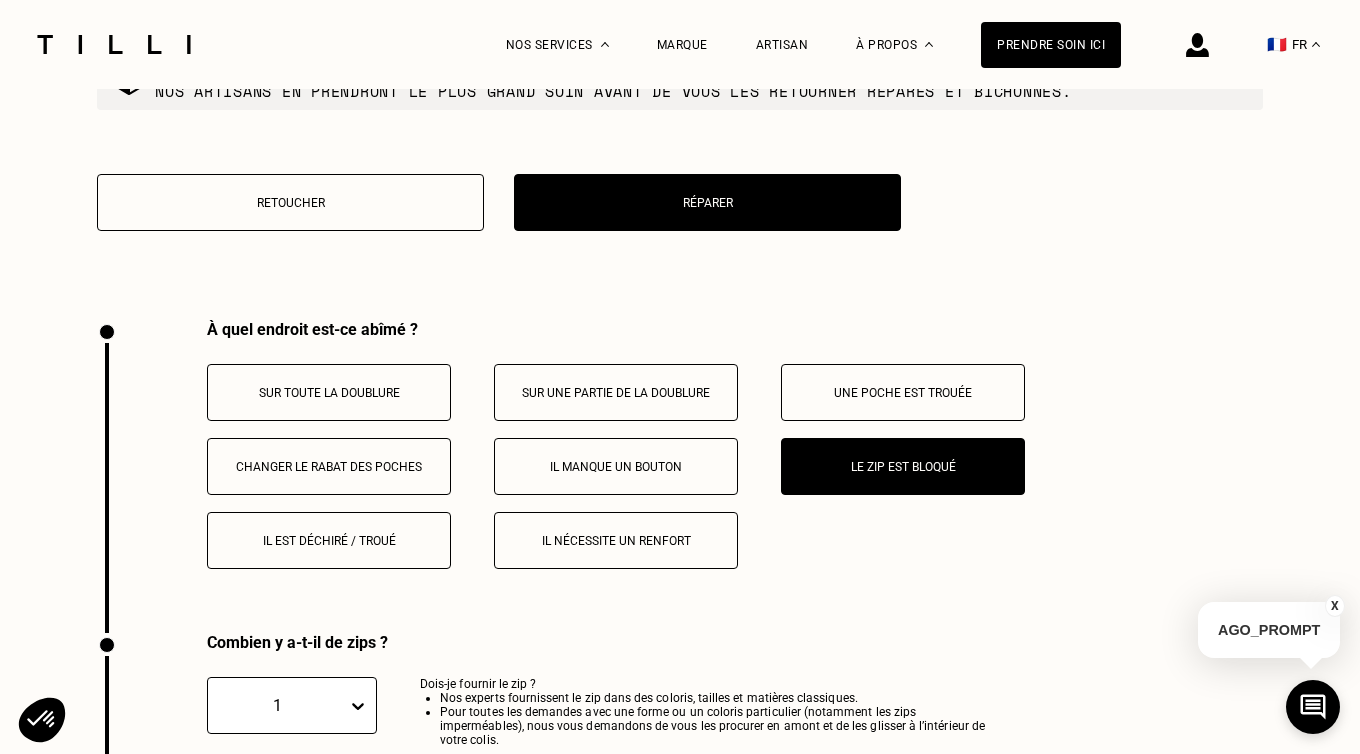 scroll, scrollTop: 3558, scrollLeft: 0, axis: vertical 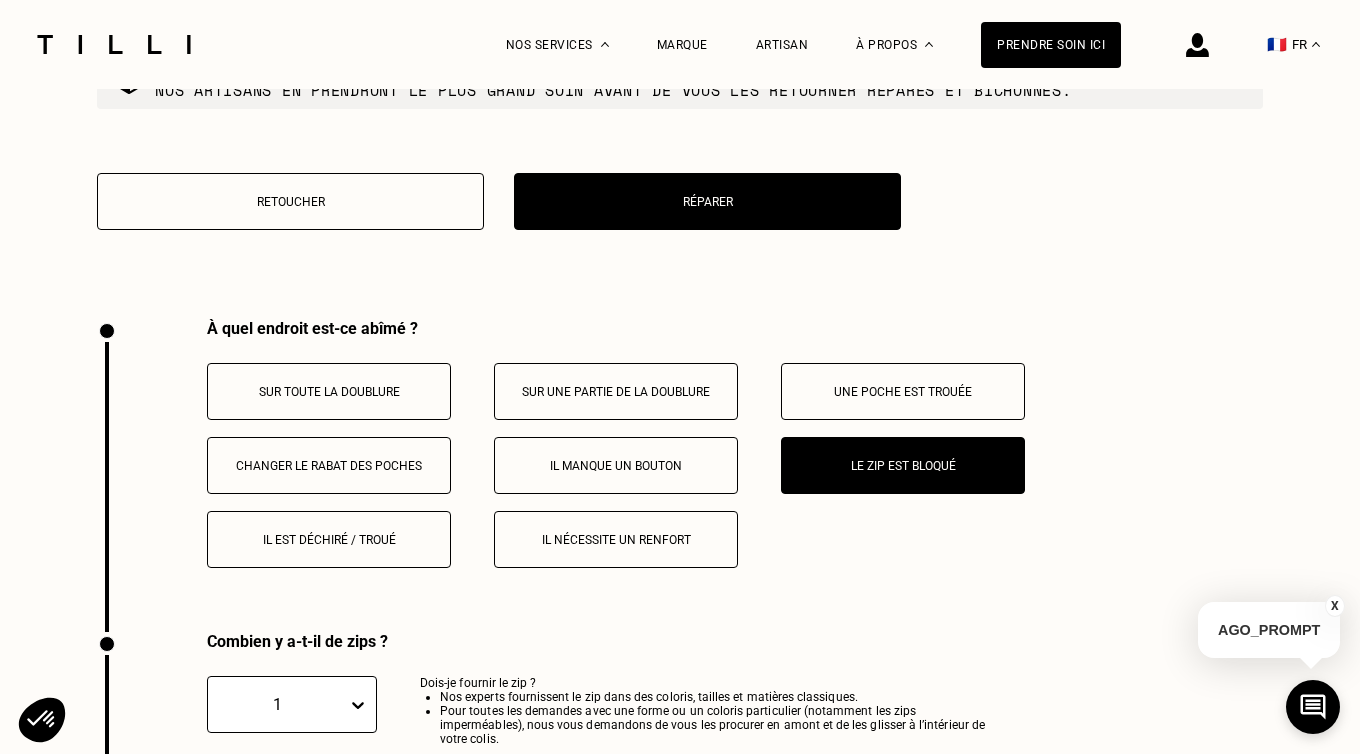 click on "Retoucher" at bounding box center (290, 201) 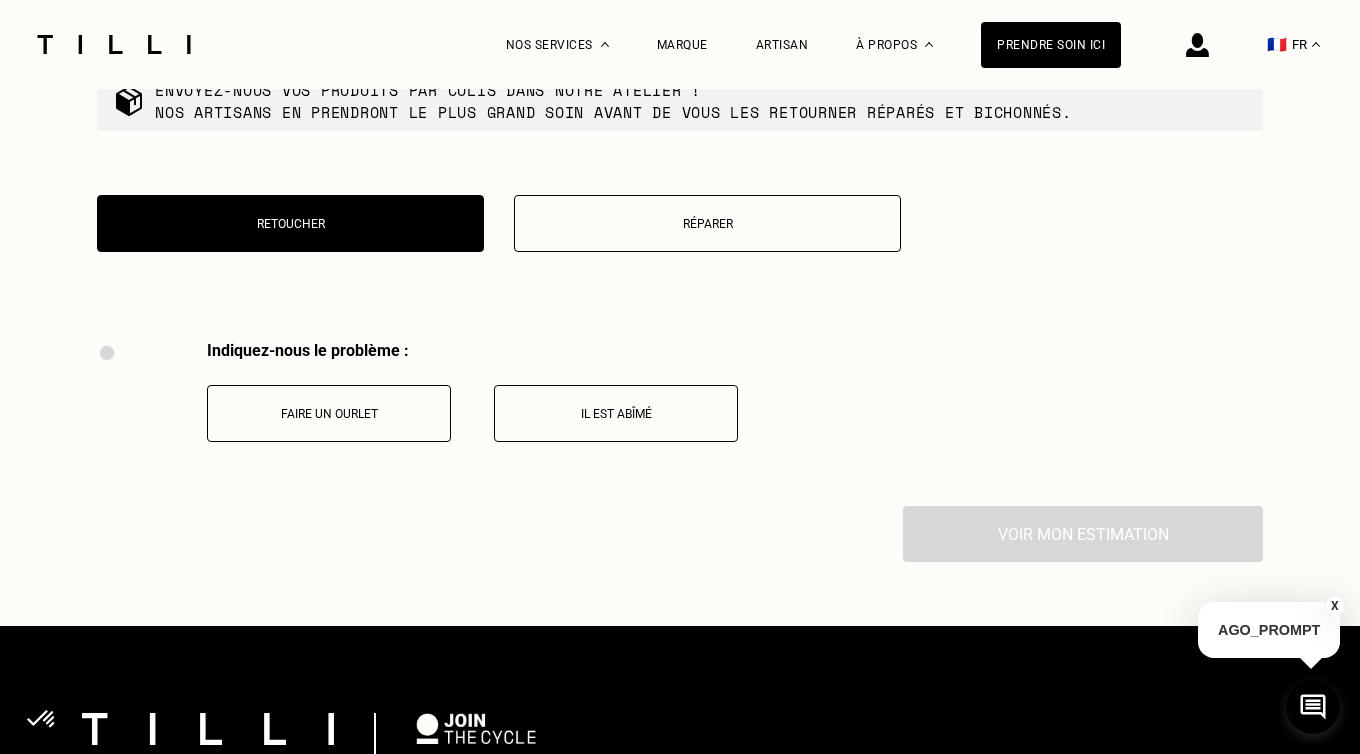 click on "Réparer" at bounding box center (707, 223) 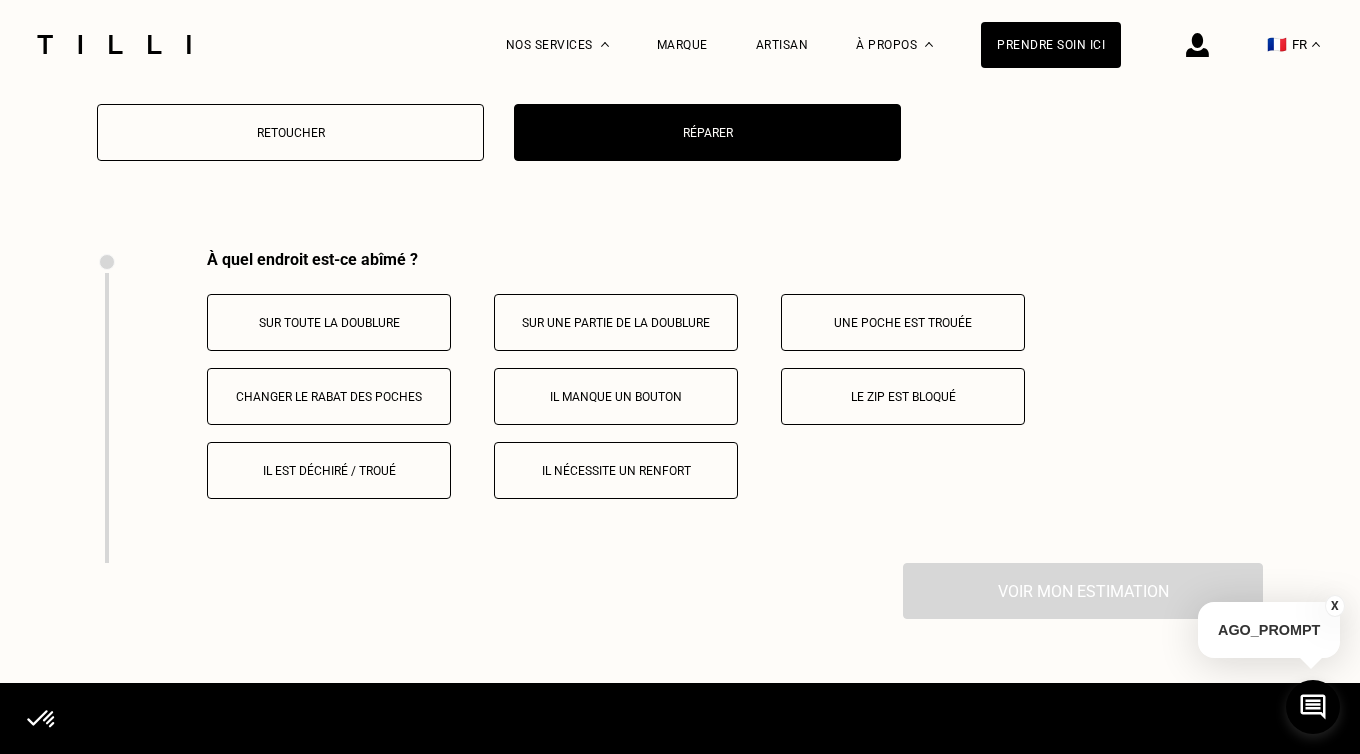 scroll, scrollTop: 3669, scrollLeft: 0, axis: vertical 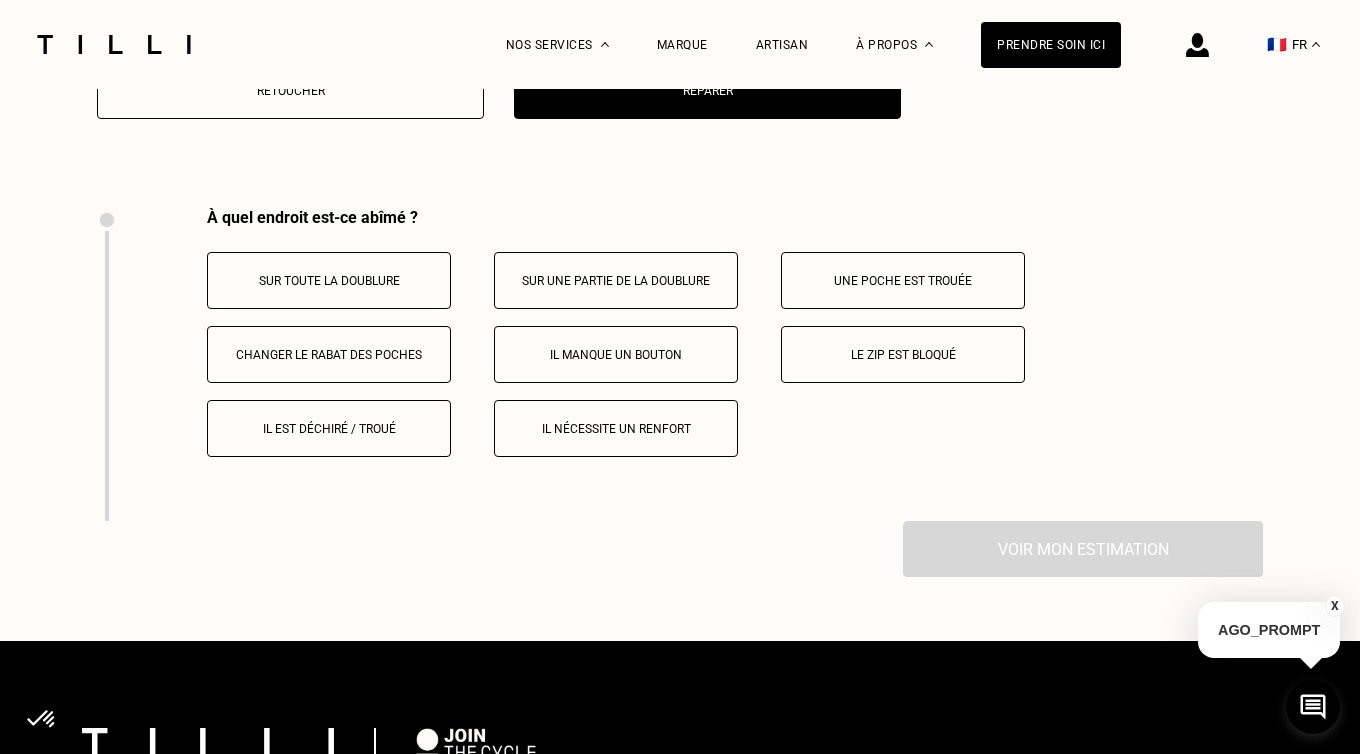 click on "Le zip est bloqué" at bounding box center [903, 355] 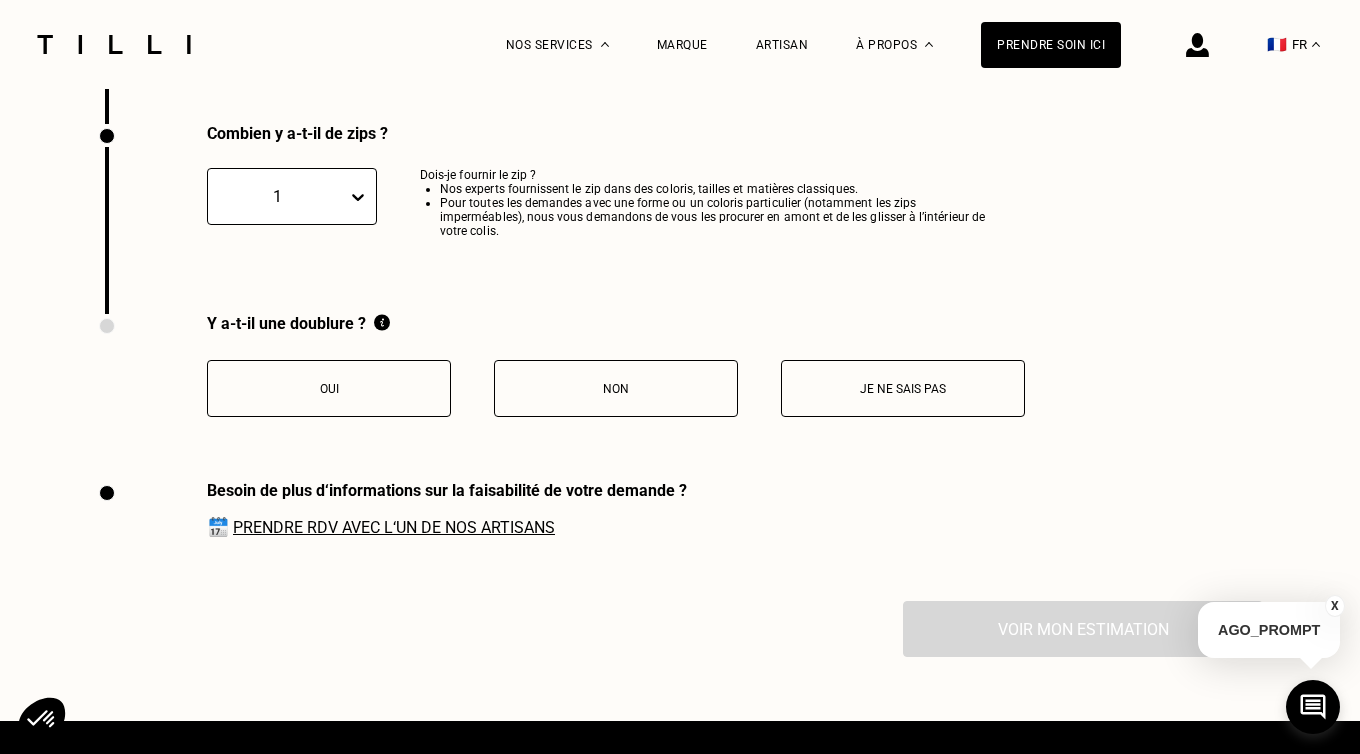 scroll, scrollTop: 4067, scrollLeft: 0, axis: vertical 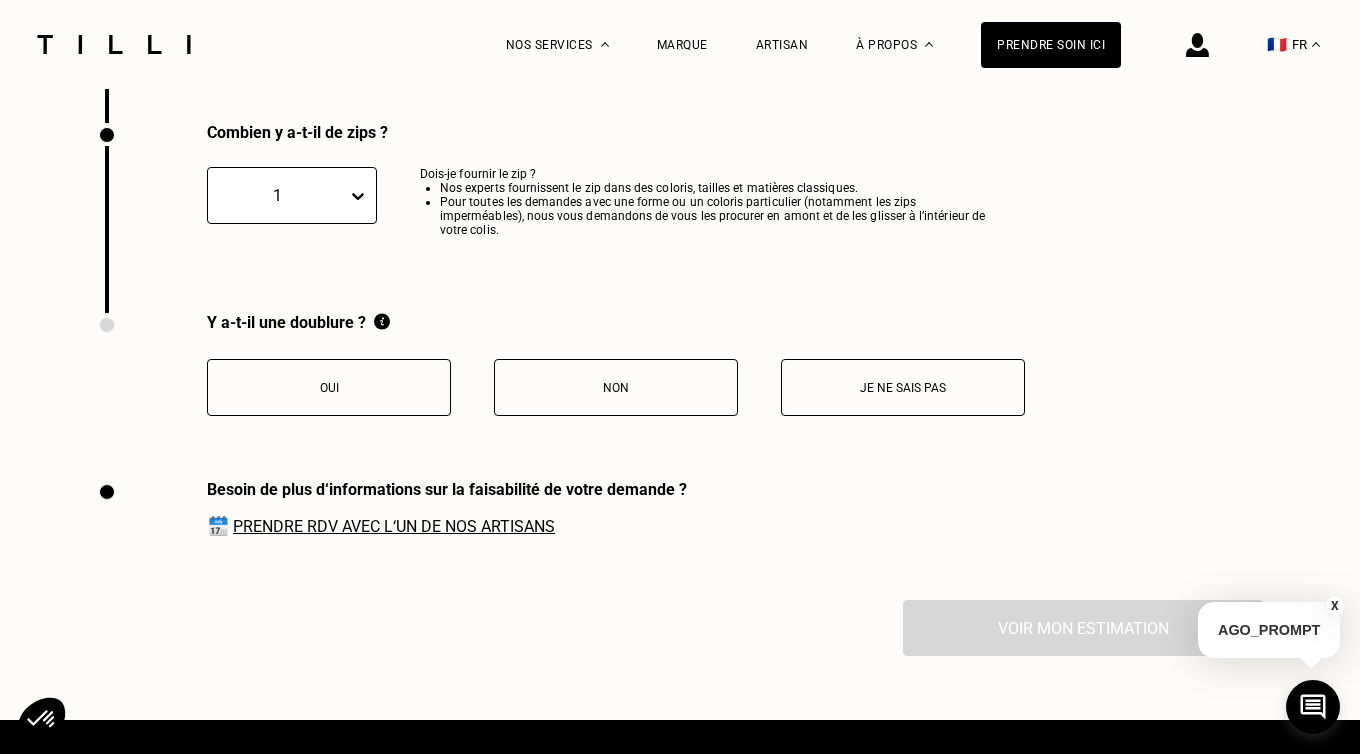 click on "Non" at bounding box center (616, 387) 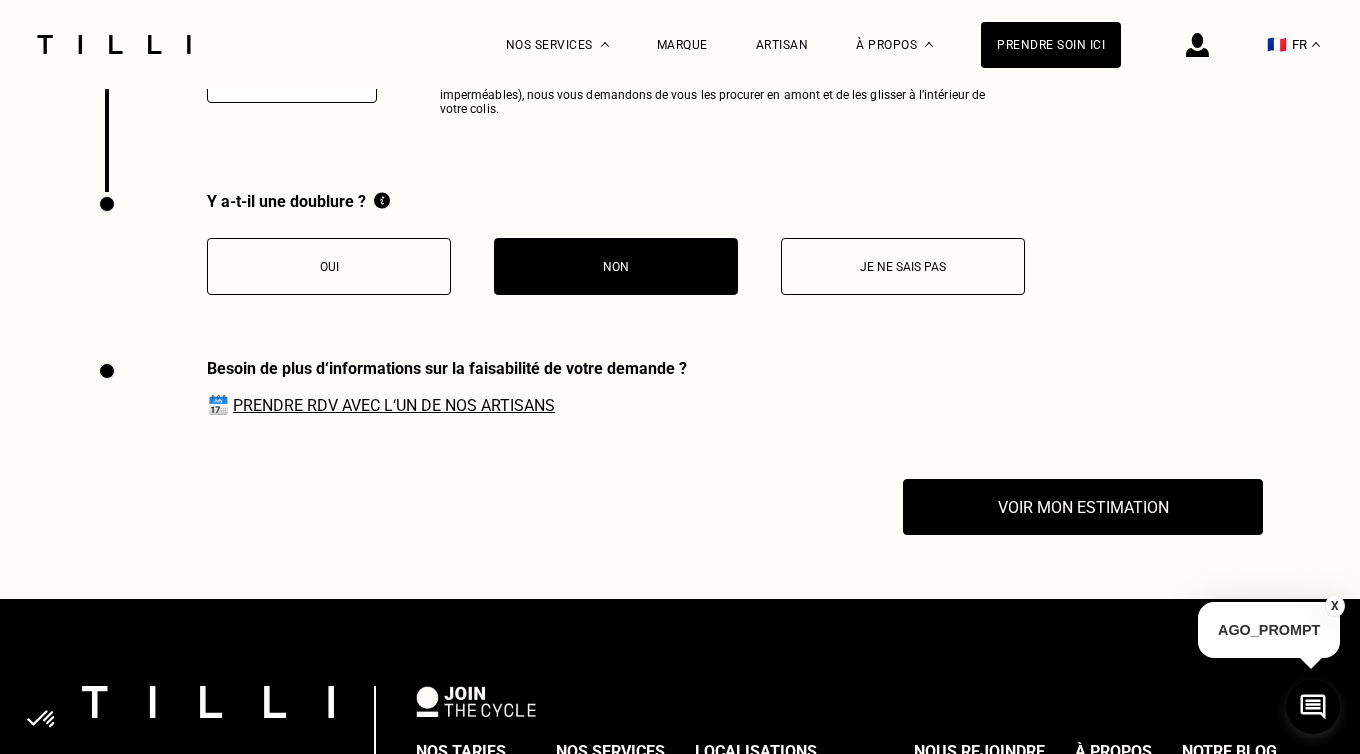 scroll, scrollTop: 4210, scrollLeft: 0, axis: vertical 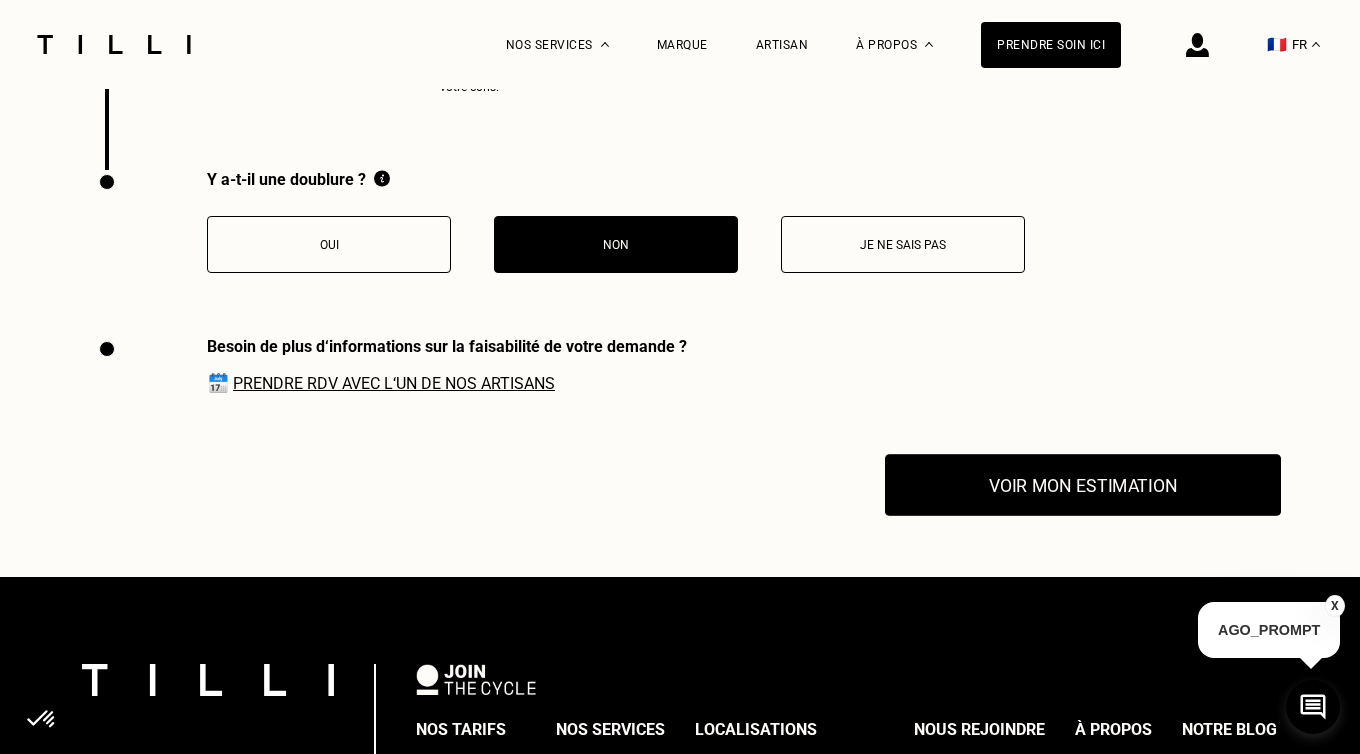 click on "Voir mon estimation" at bounding box center [1083, 486] 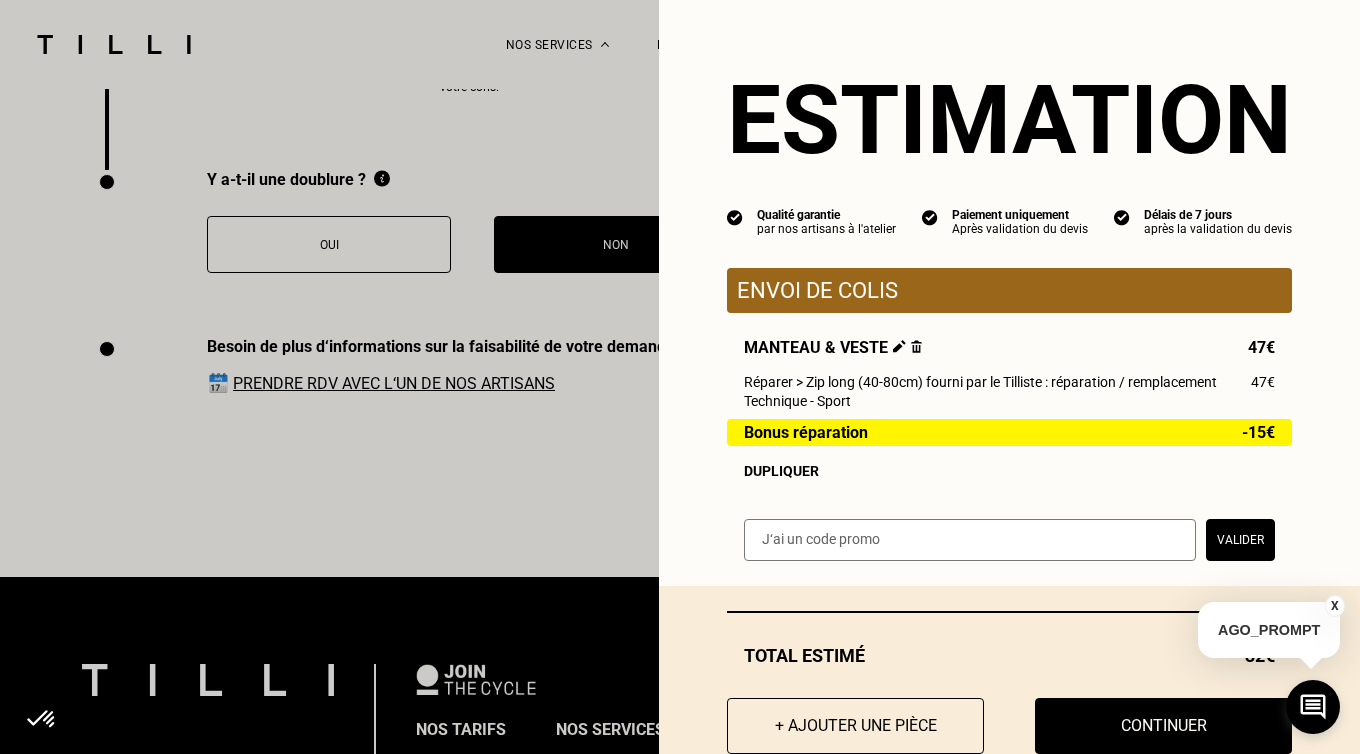 click at bounding box center (970, 540) 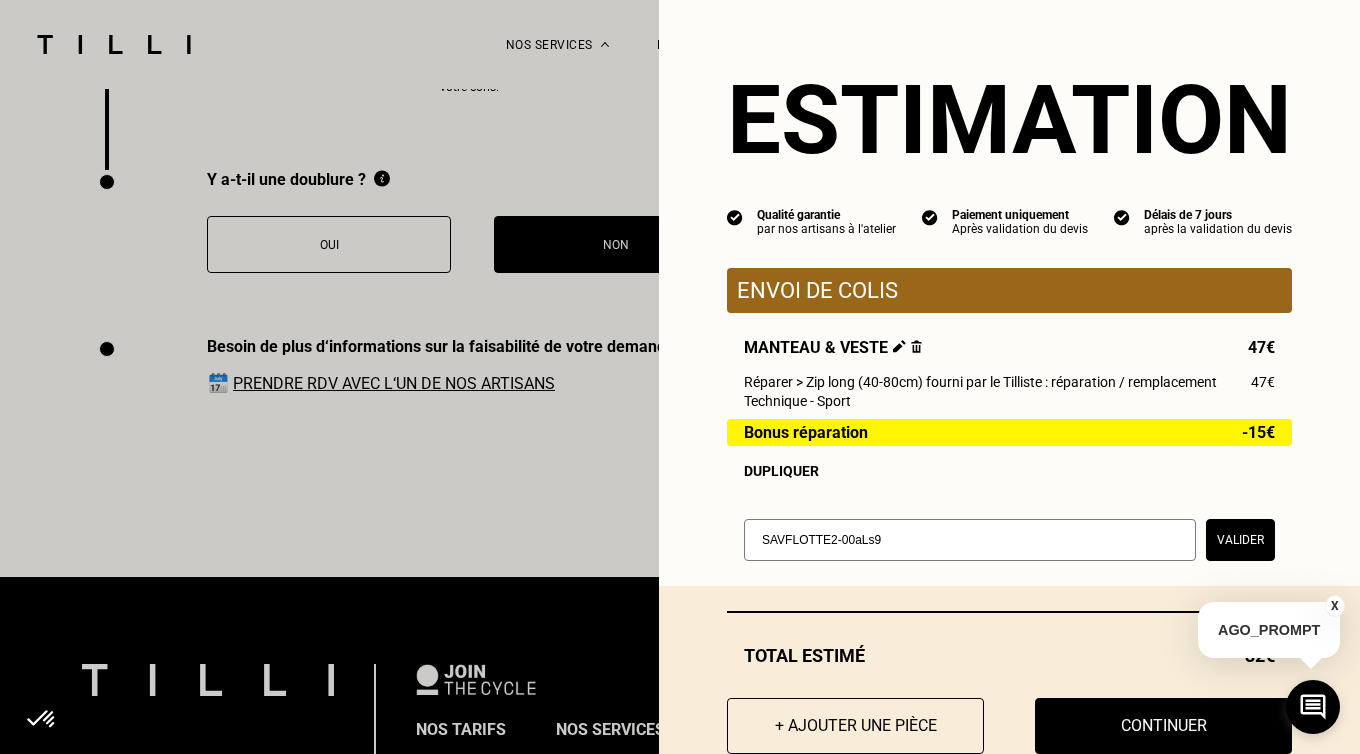 type on "SAVFLOTTE2-00aLs9" 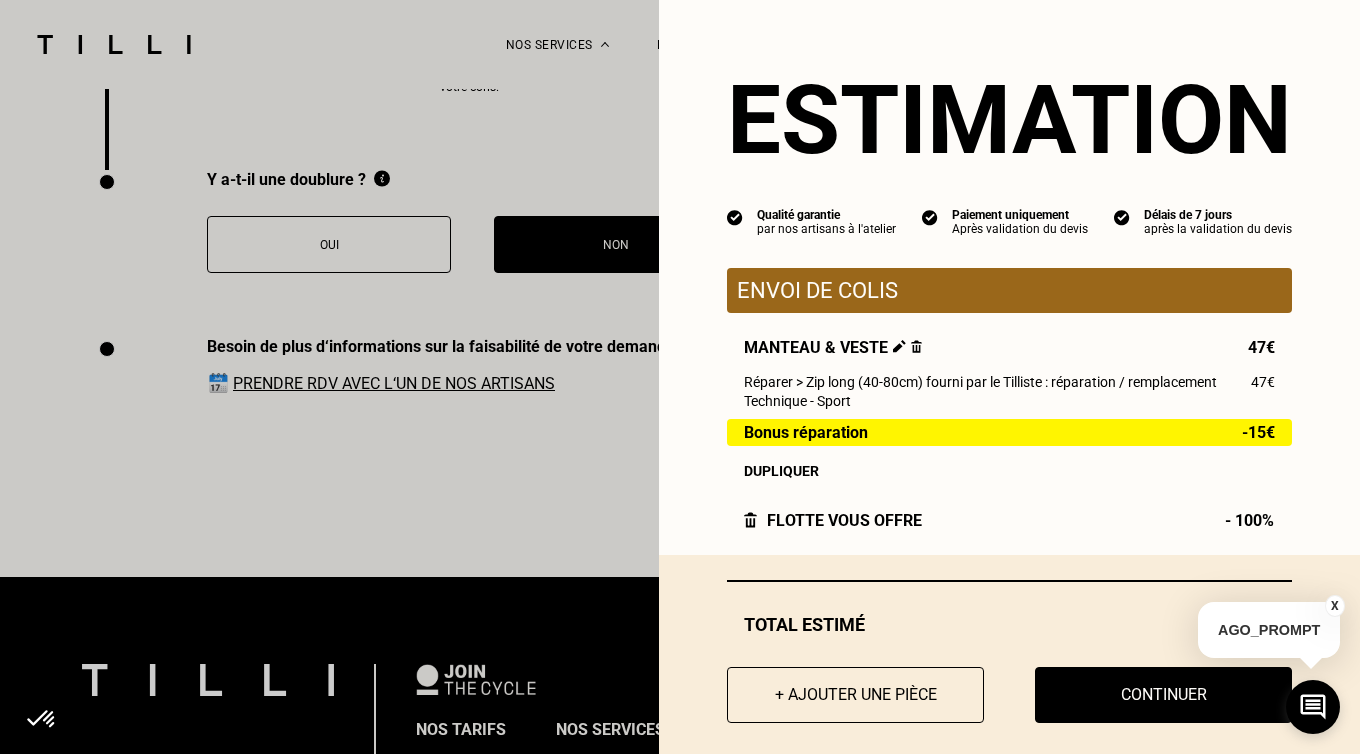 click on "X" at bounding box center (1335, 606) 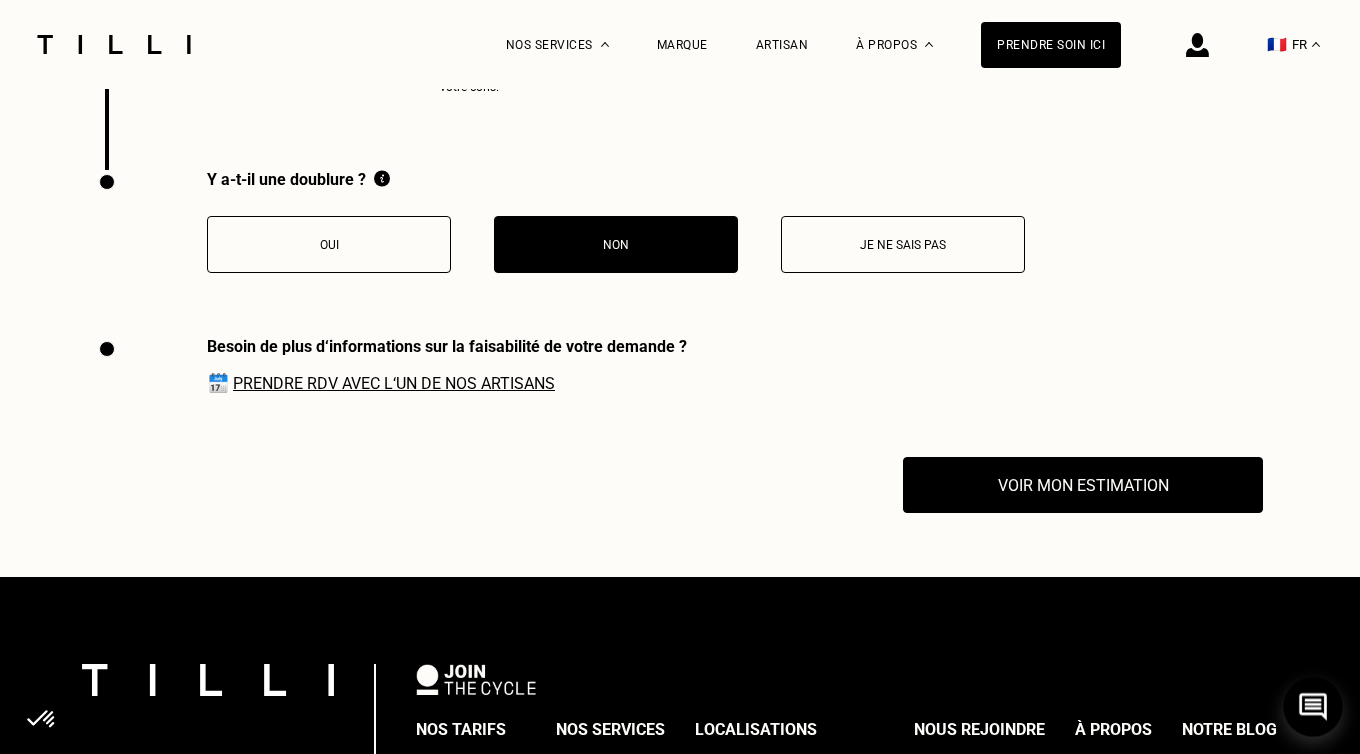 click 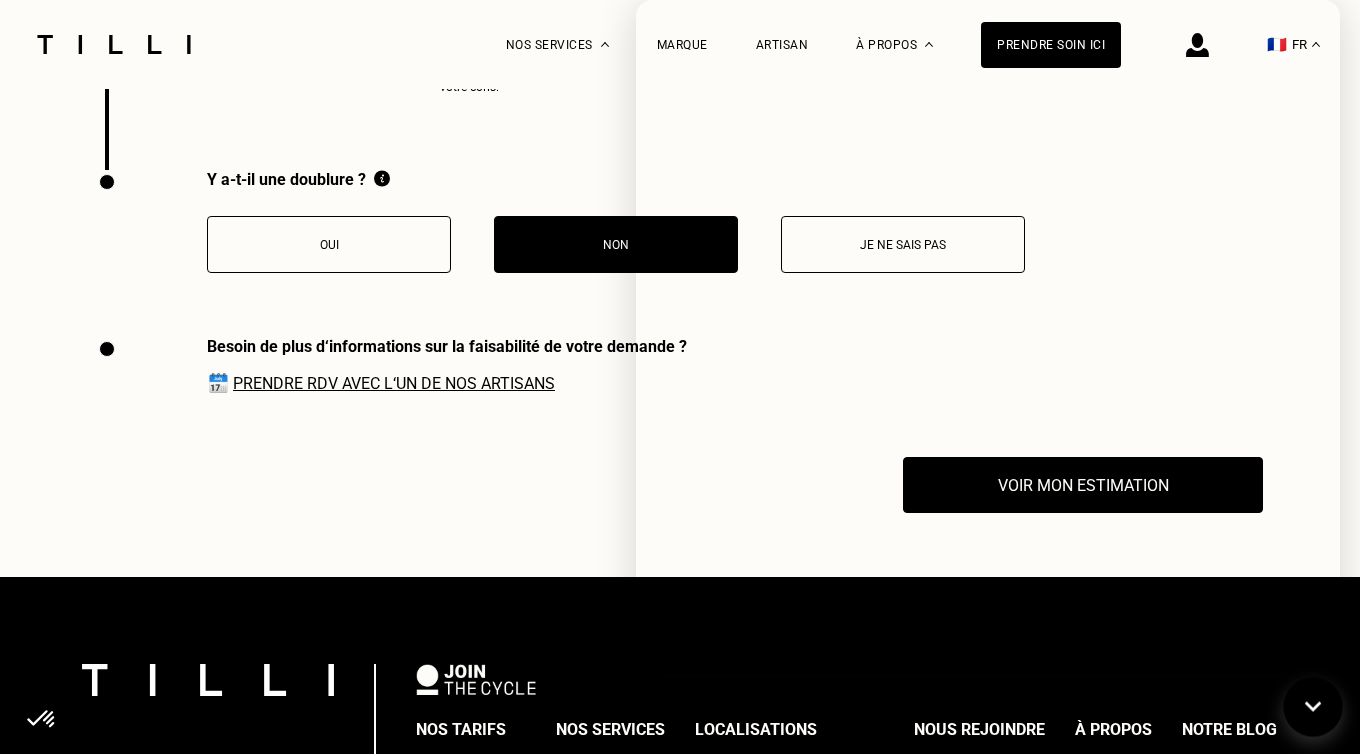 click 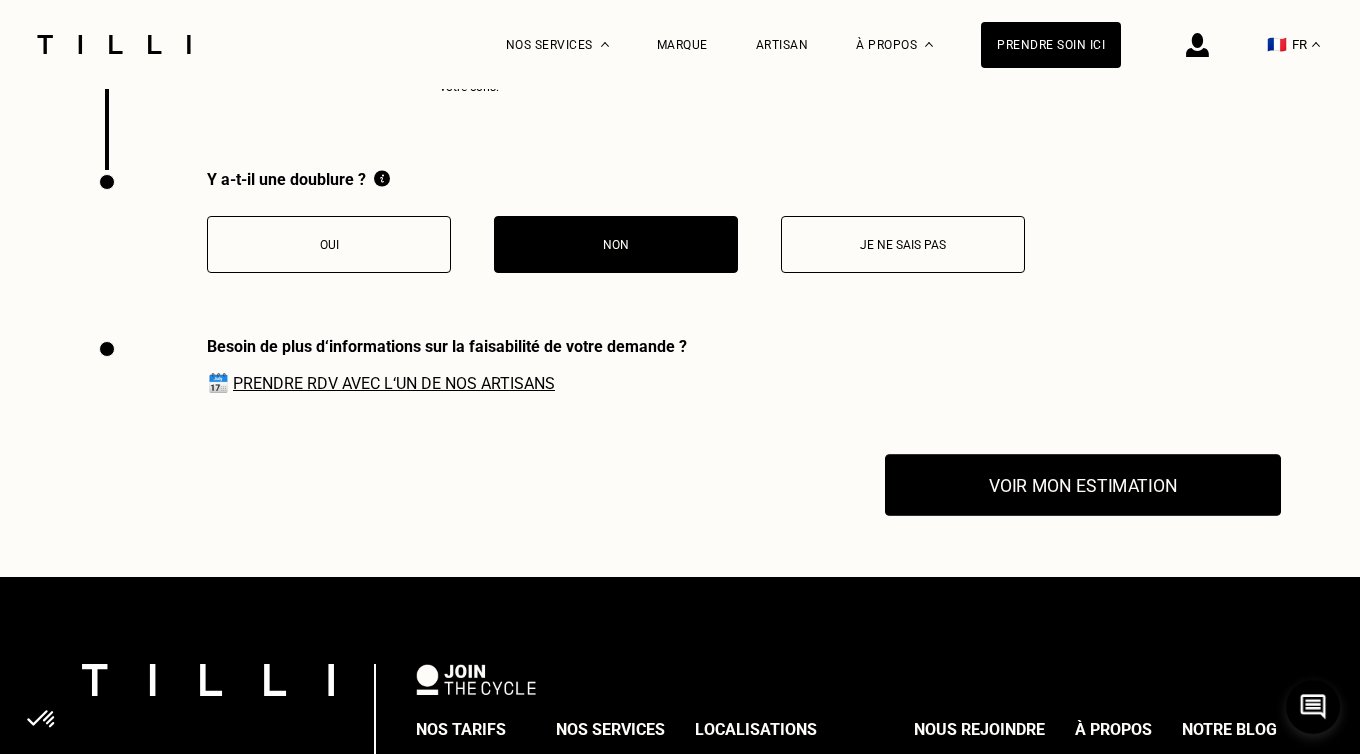 click on "Voir mon estimation" at bounding box center [1083, 486] 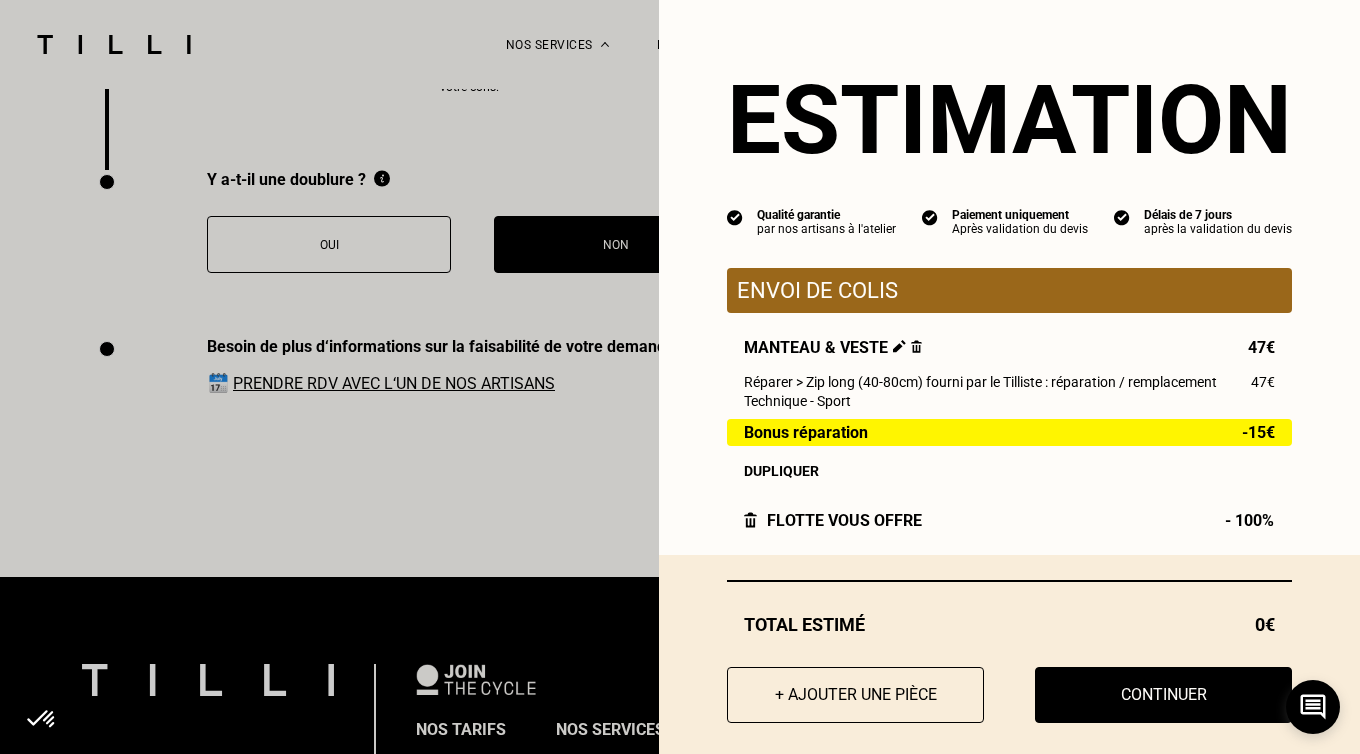 scroll, scrollTop: 20, scrollLeft: 0, axis: vertical 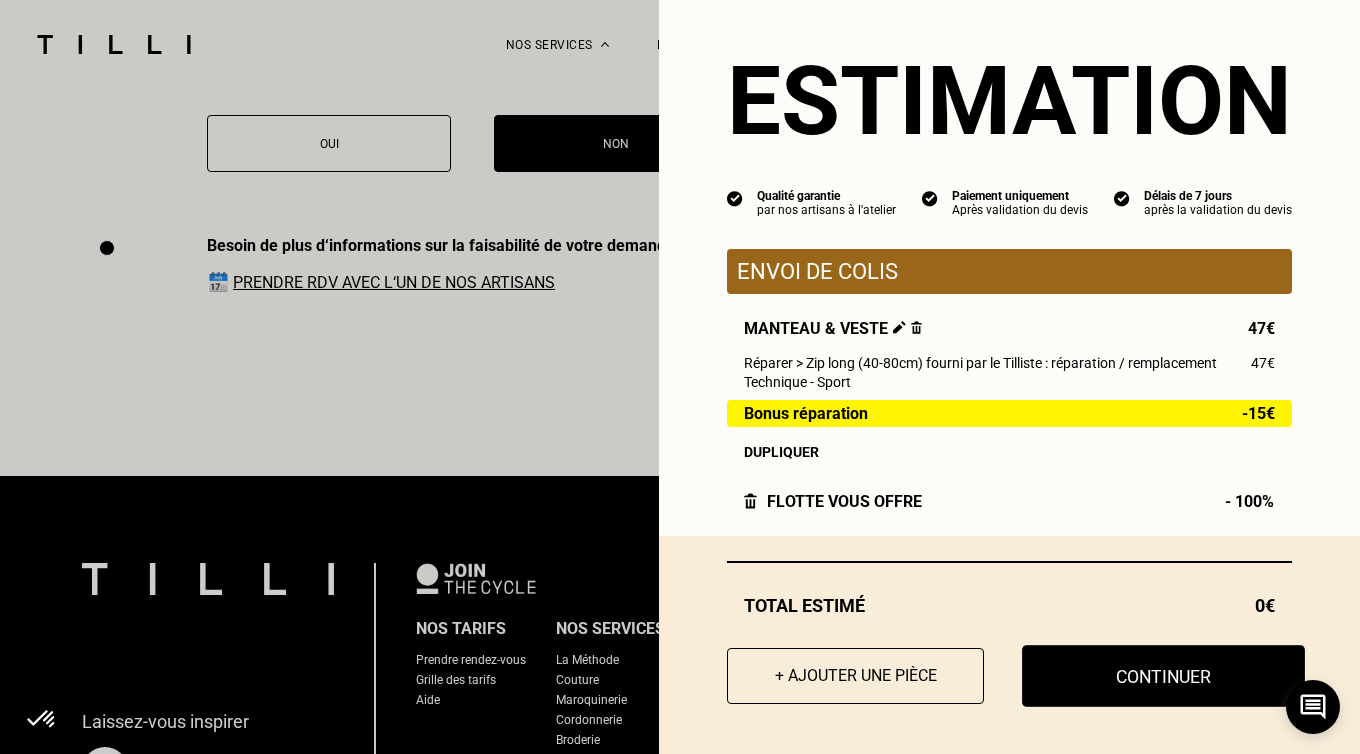 click on "Continuer" at bounding box center [1163, 676] 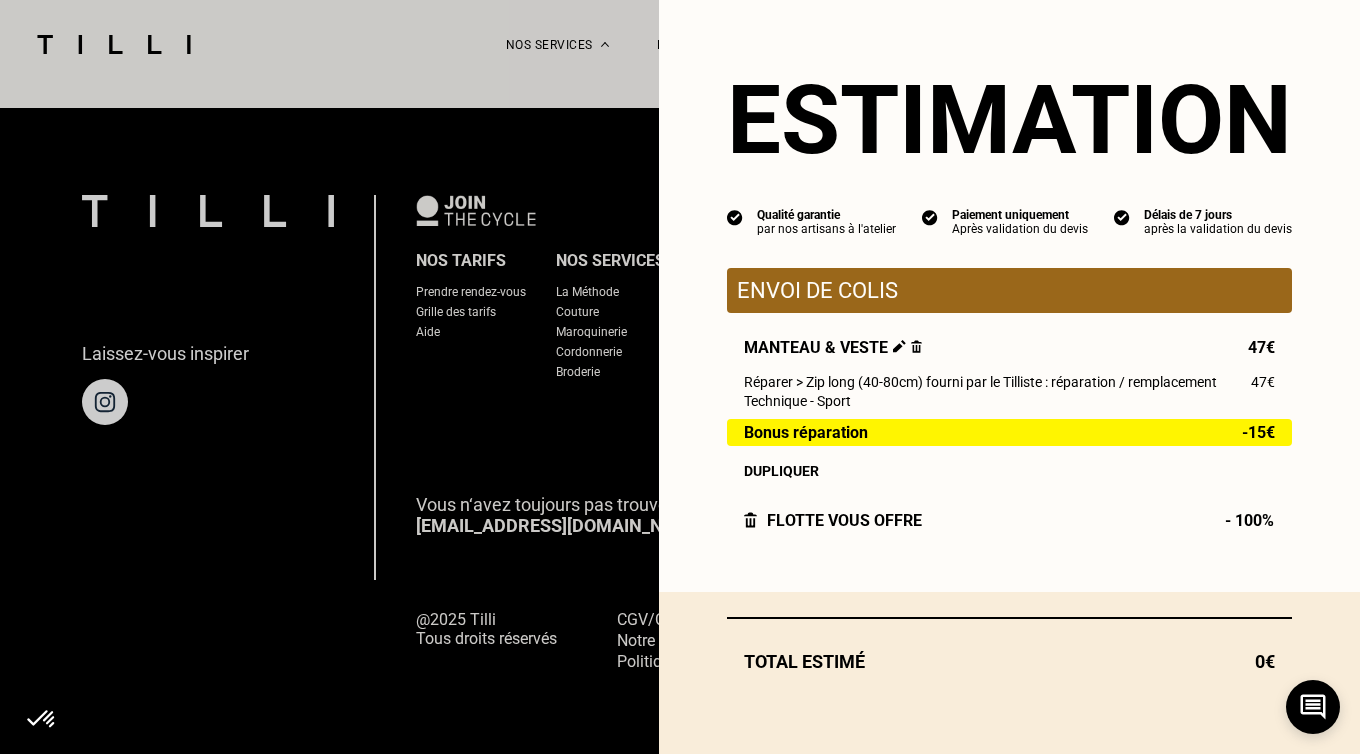 scroll, scrollTop: 0, scrollLeft: 0, axis: both 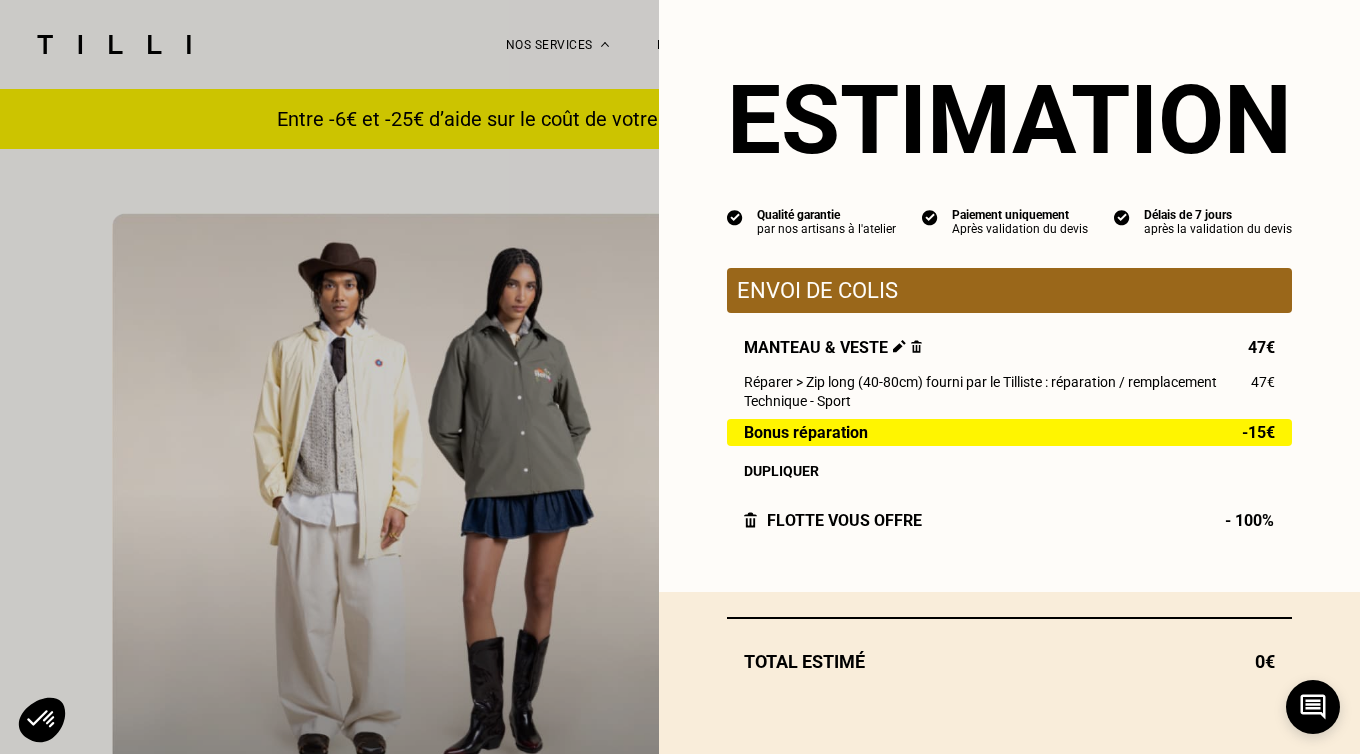 select on "FR" 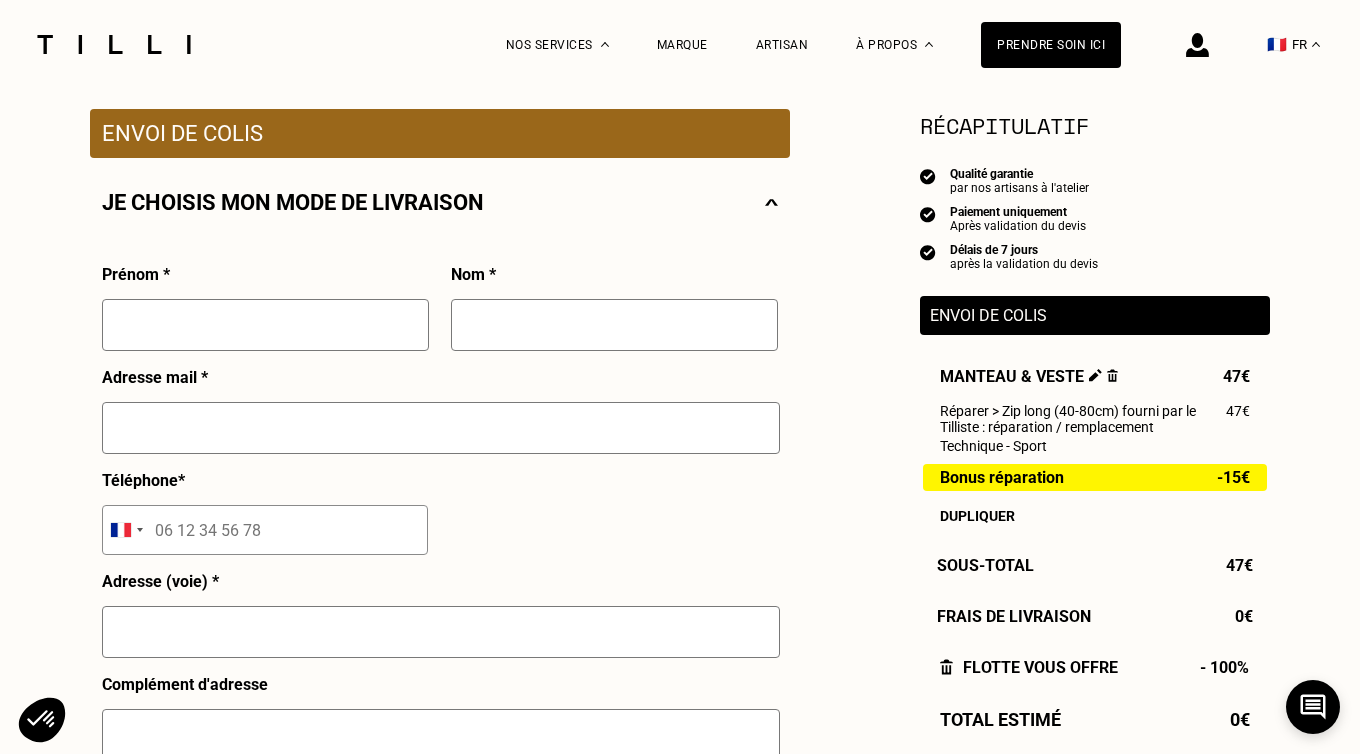 scroll, scrollTop: 374, scrollLeft: 0, axis: vertical 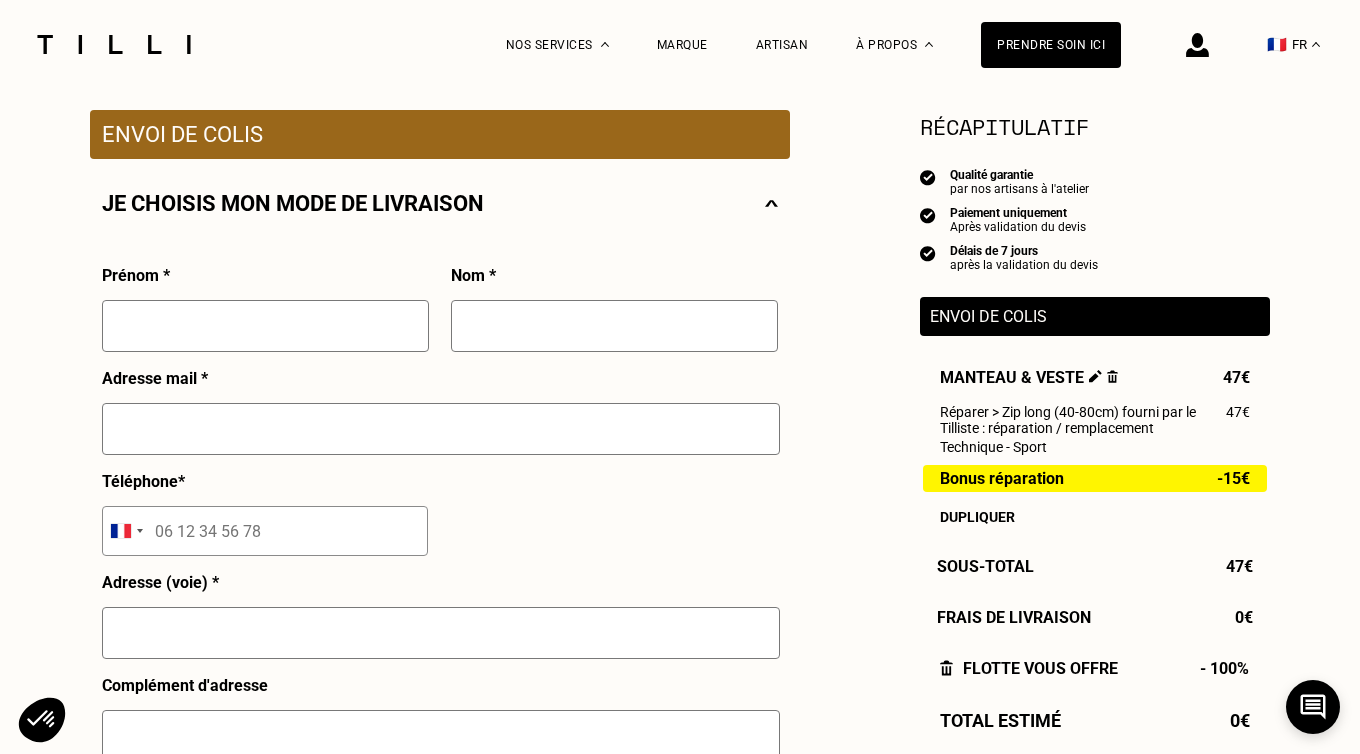 click at bounding box center (265, 326) 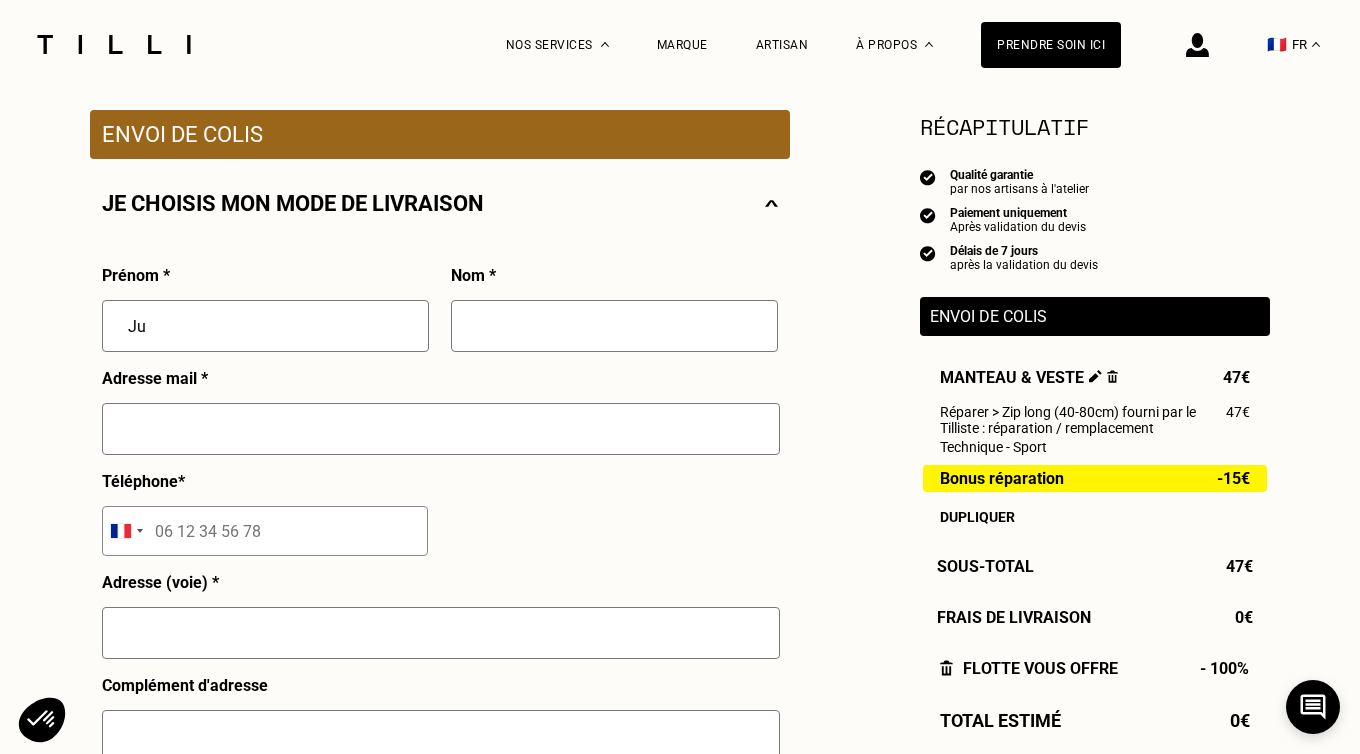 type on "[PERSON_NAME]" 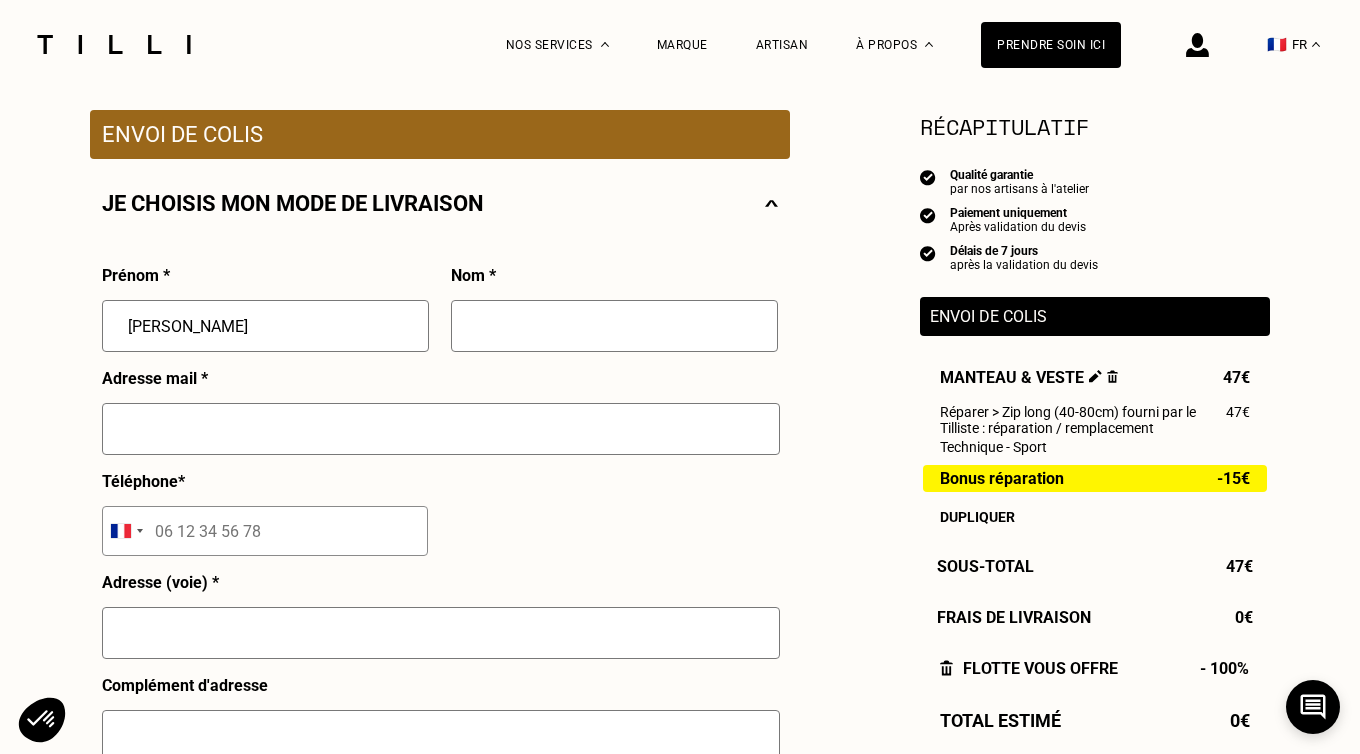 click at bounding box center [614, 326] 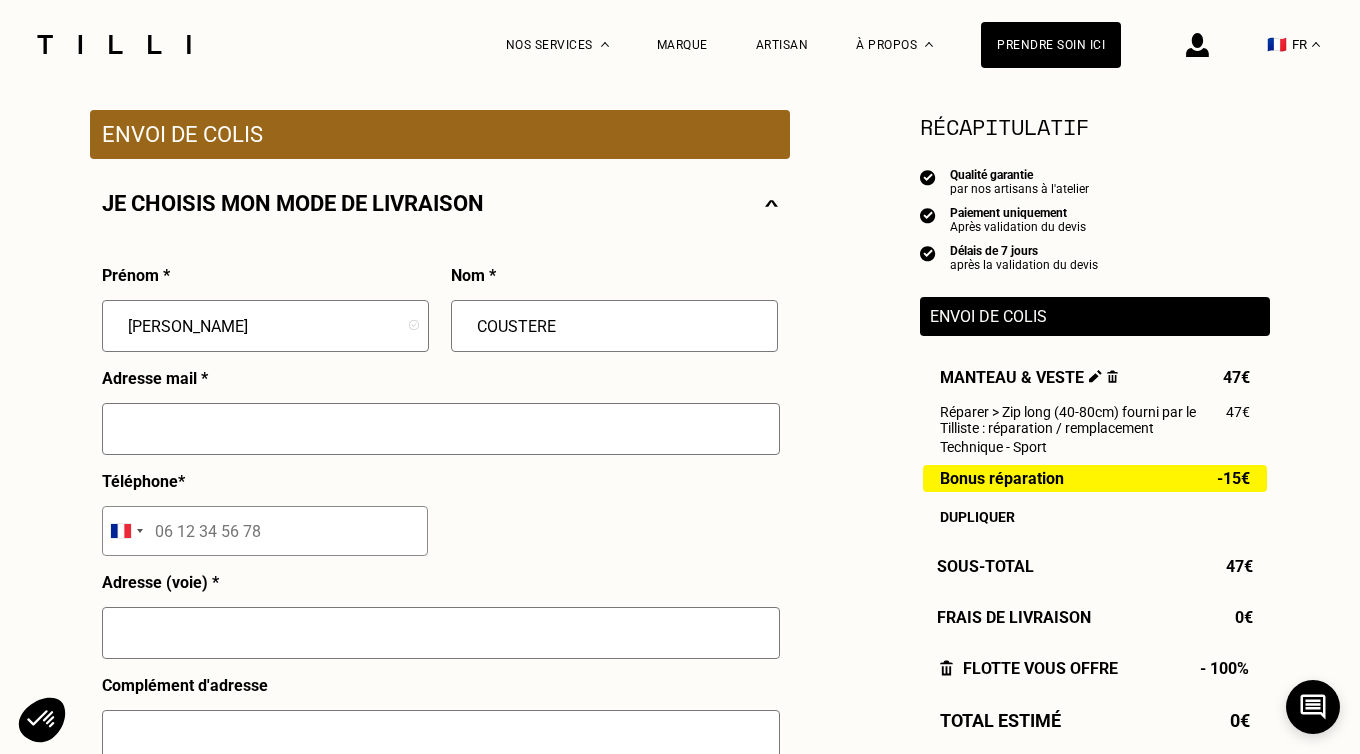 type on "COUSTERE" 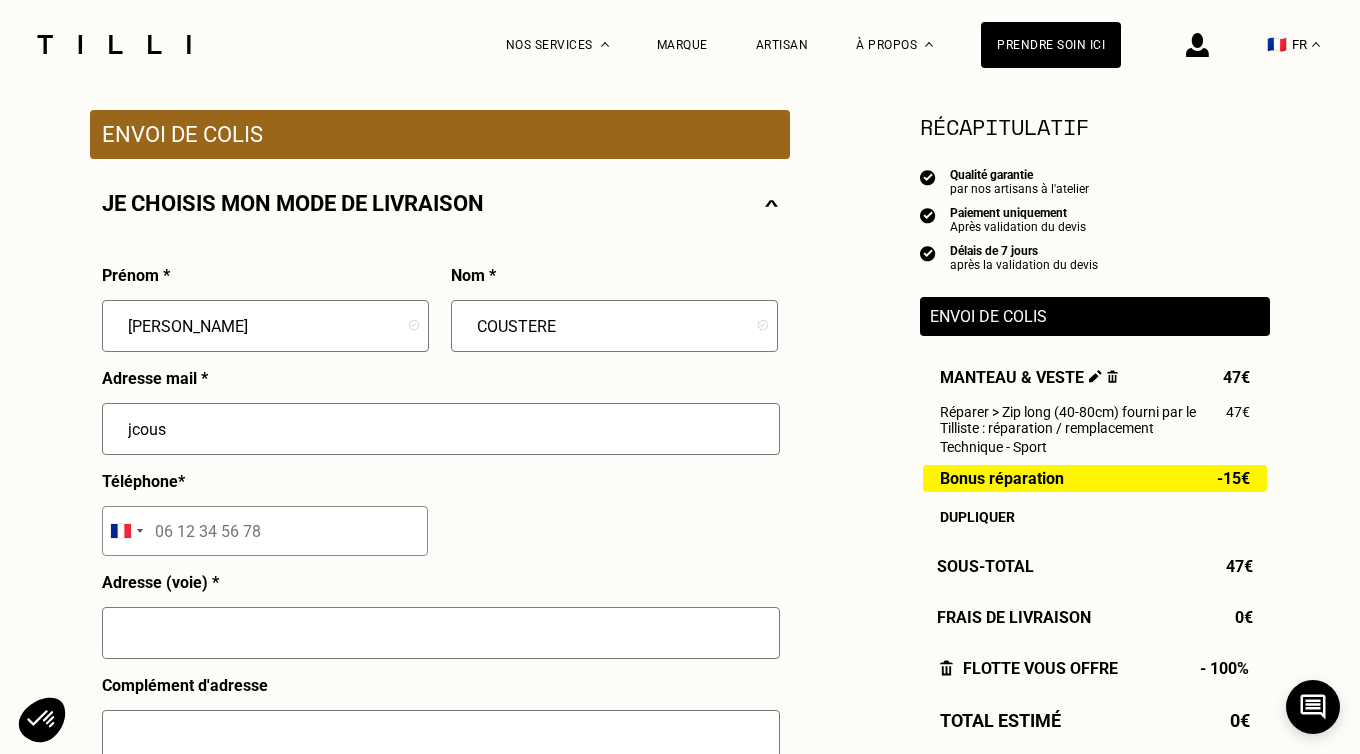 type on "[EMAIL_ADDRESS][DOMAIN_NAME]" 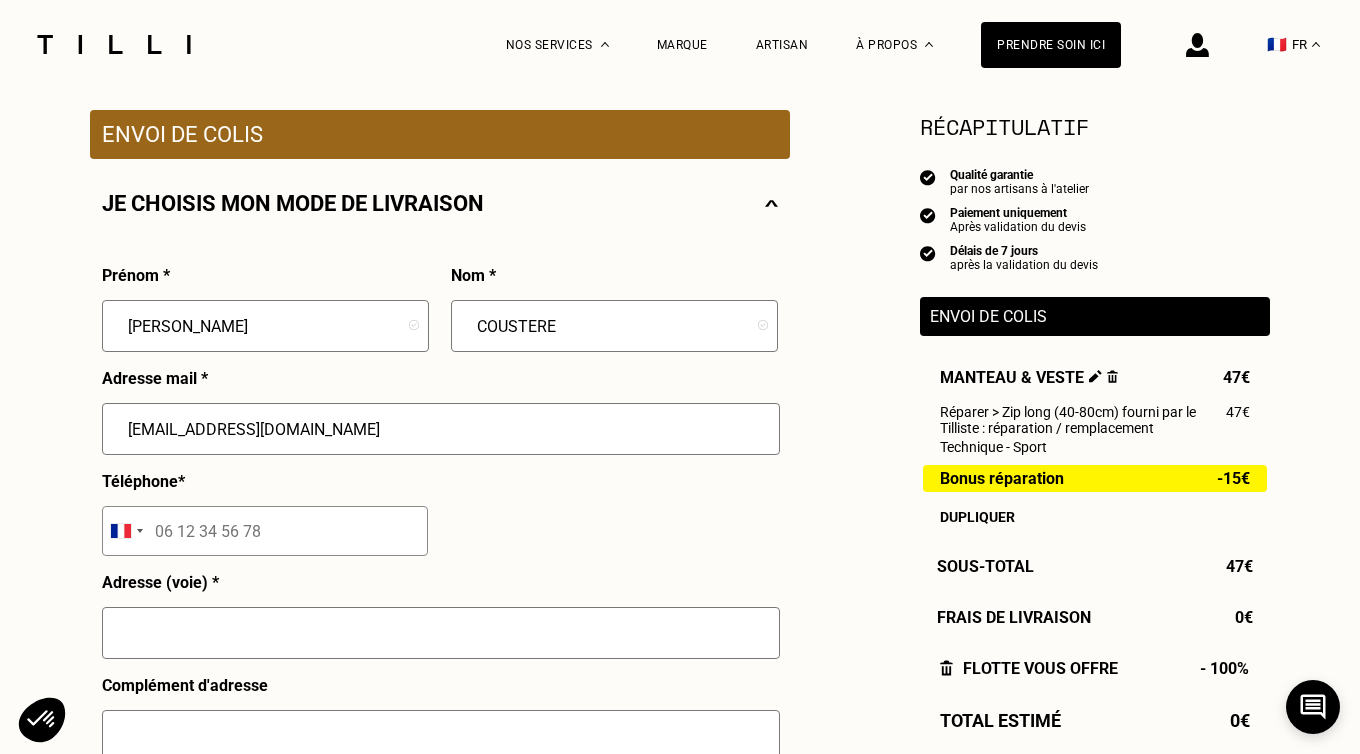 click at bounding box center [265, 531] 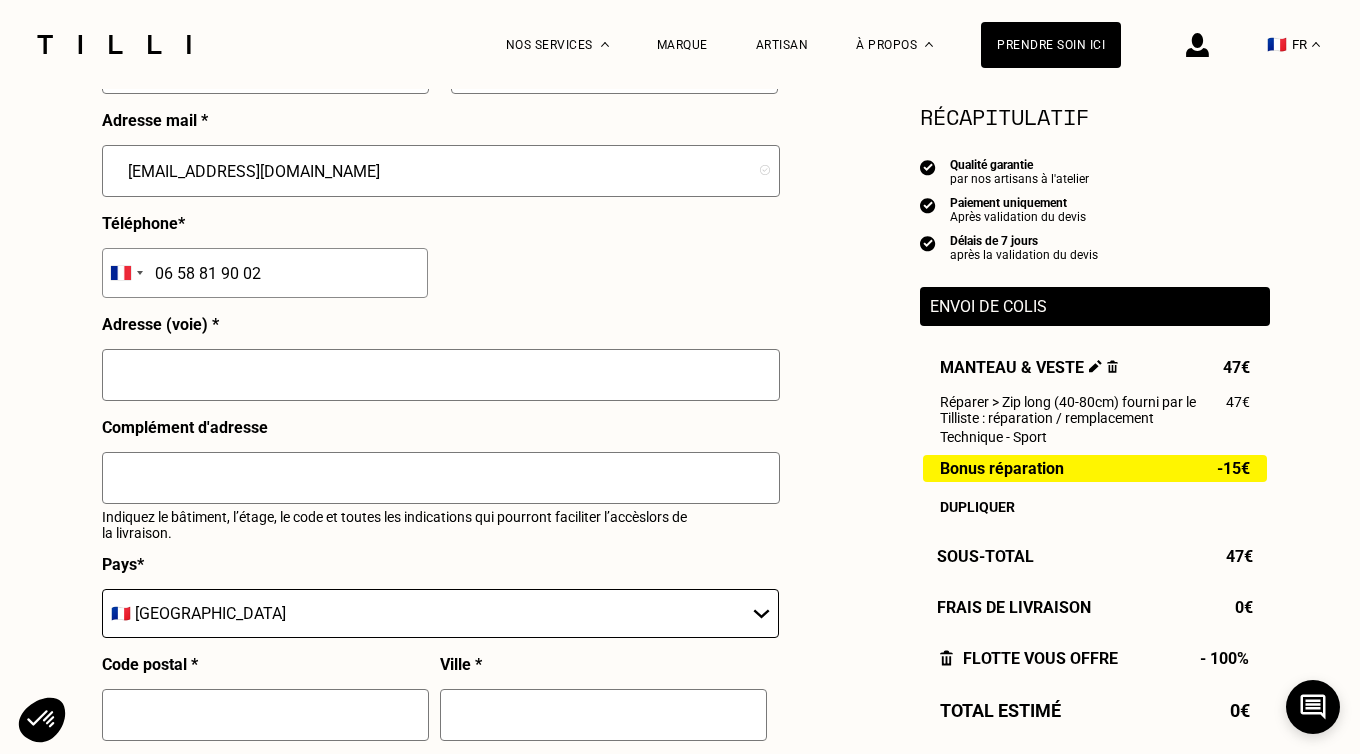 scroll, scrollTop: 665, scrollLeft: 0, axis: vertical 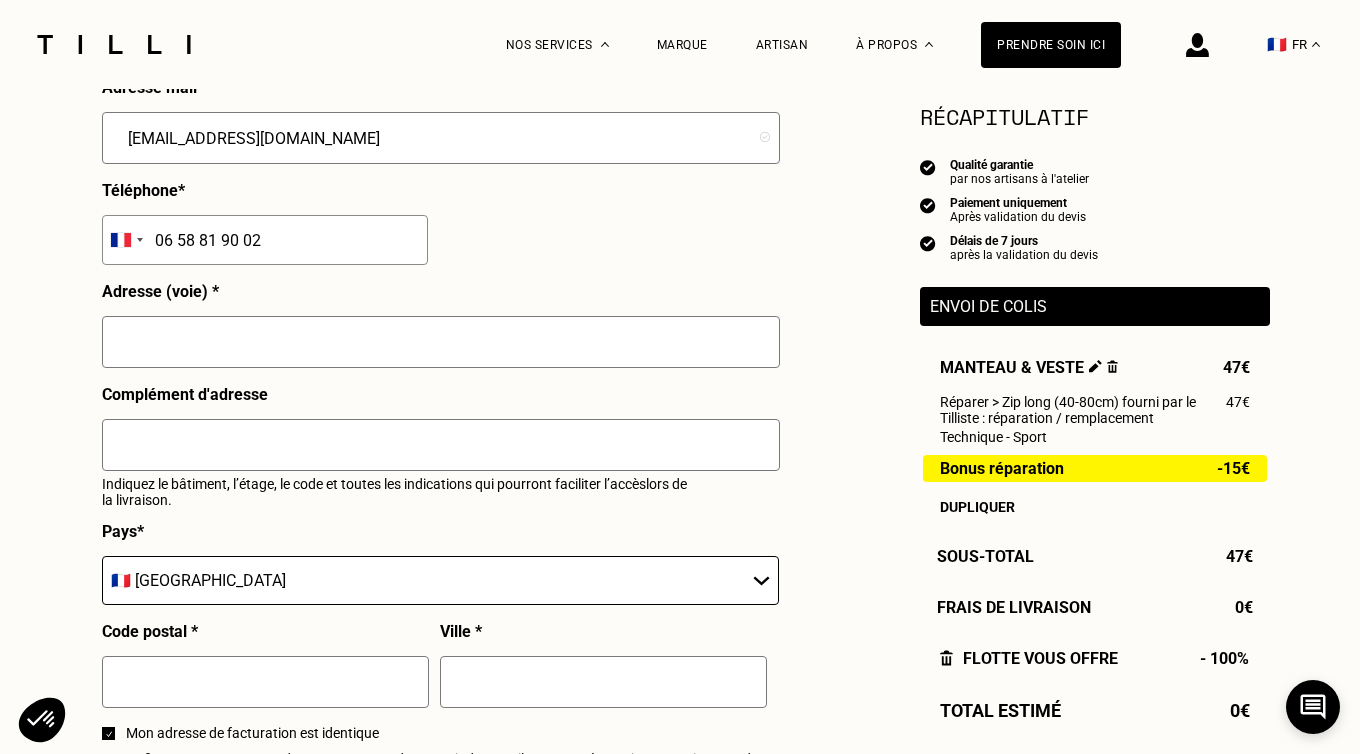 type on "06 58 81 90 02" 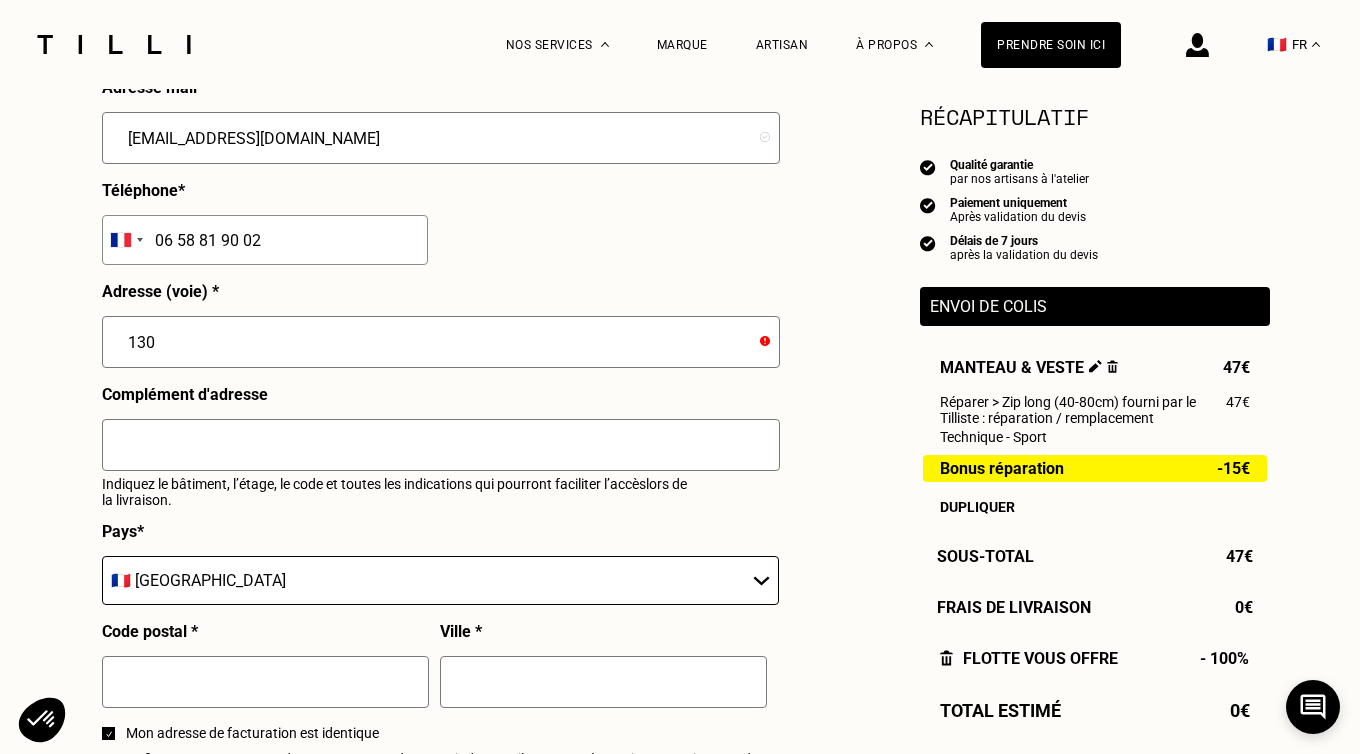 type on "[STREET_ADDRESS]" 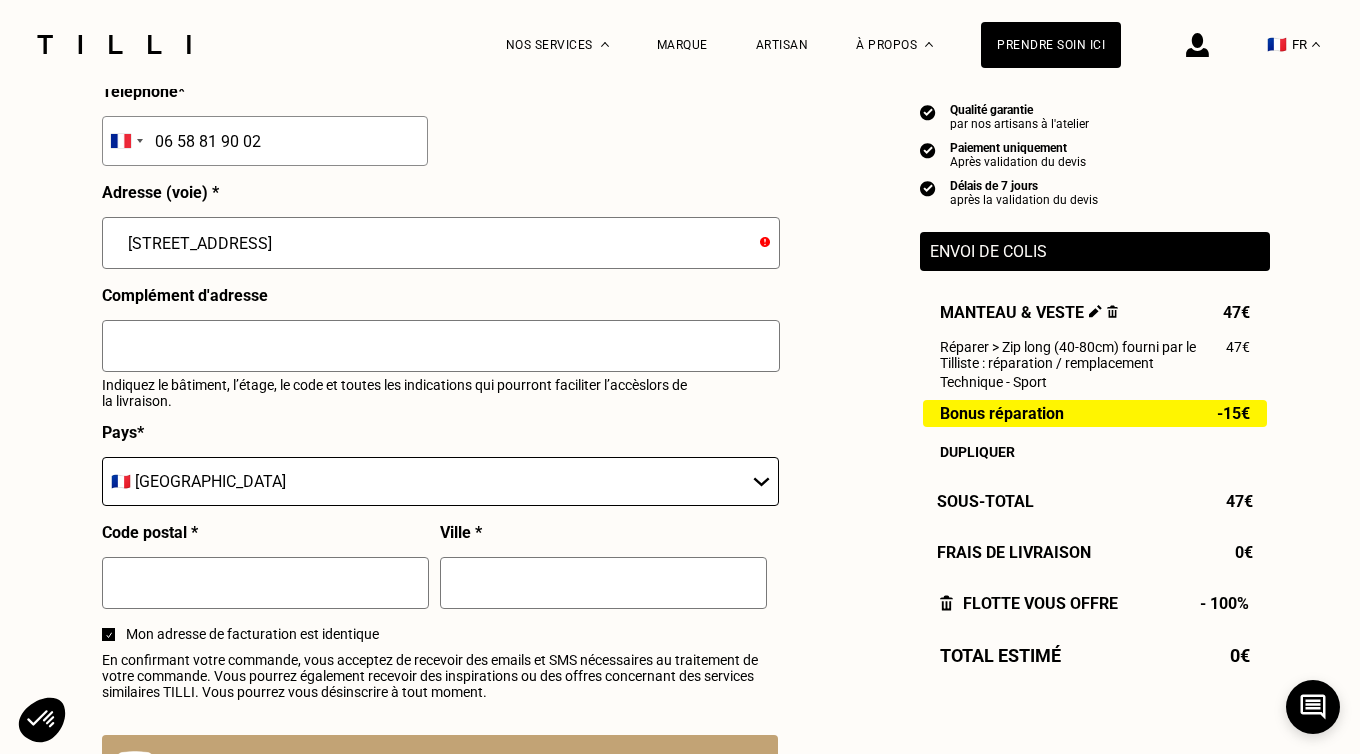 scroll, scrollTop: 807, scrollLeft: 0, axis: vertical 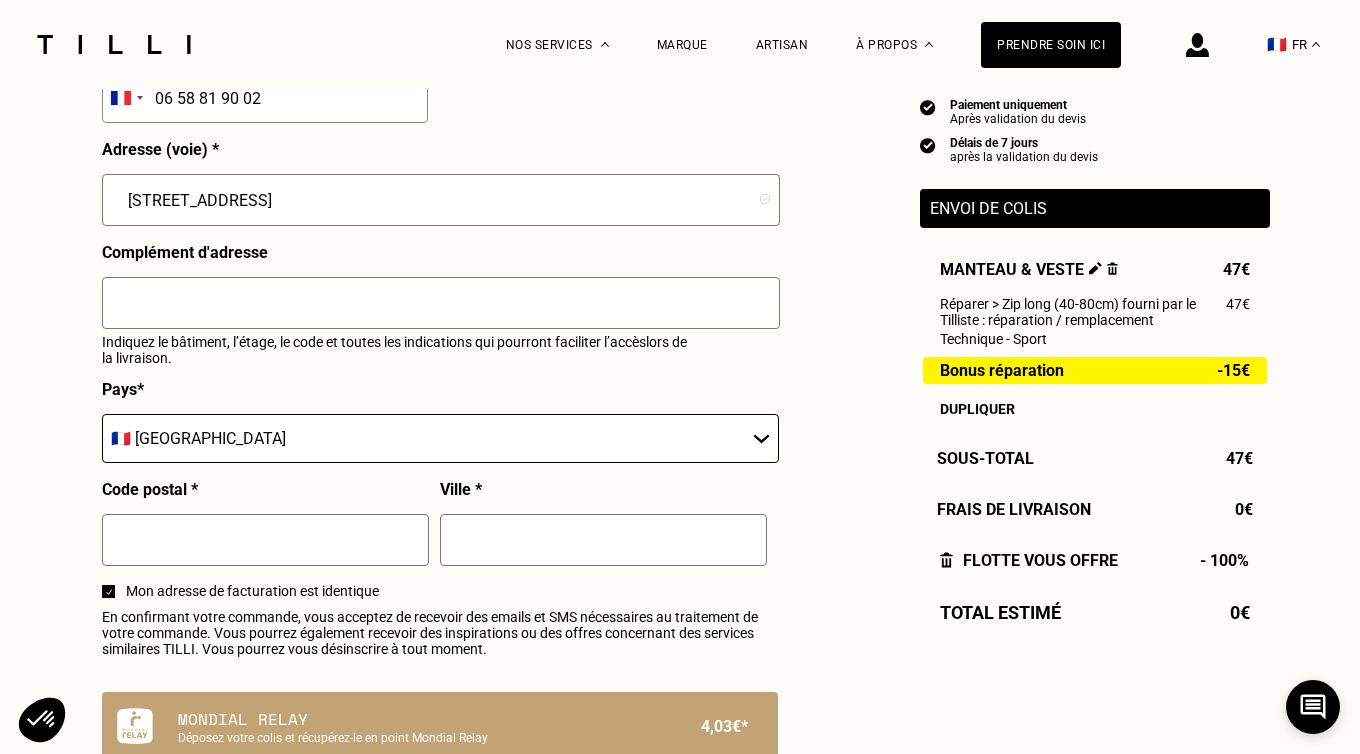 click at bounding box center [265, 540] 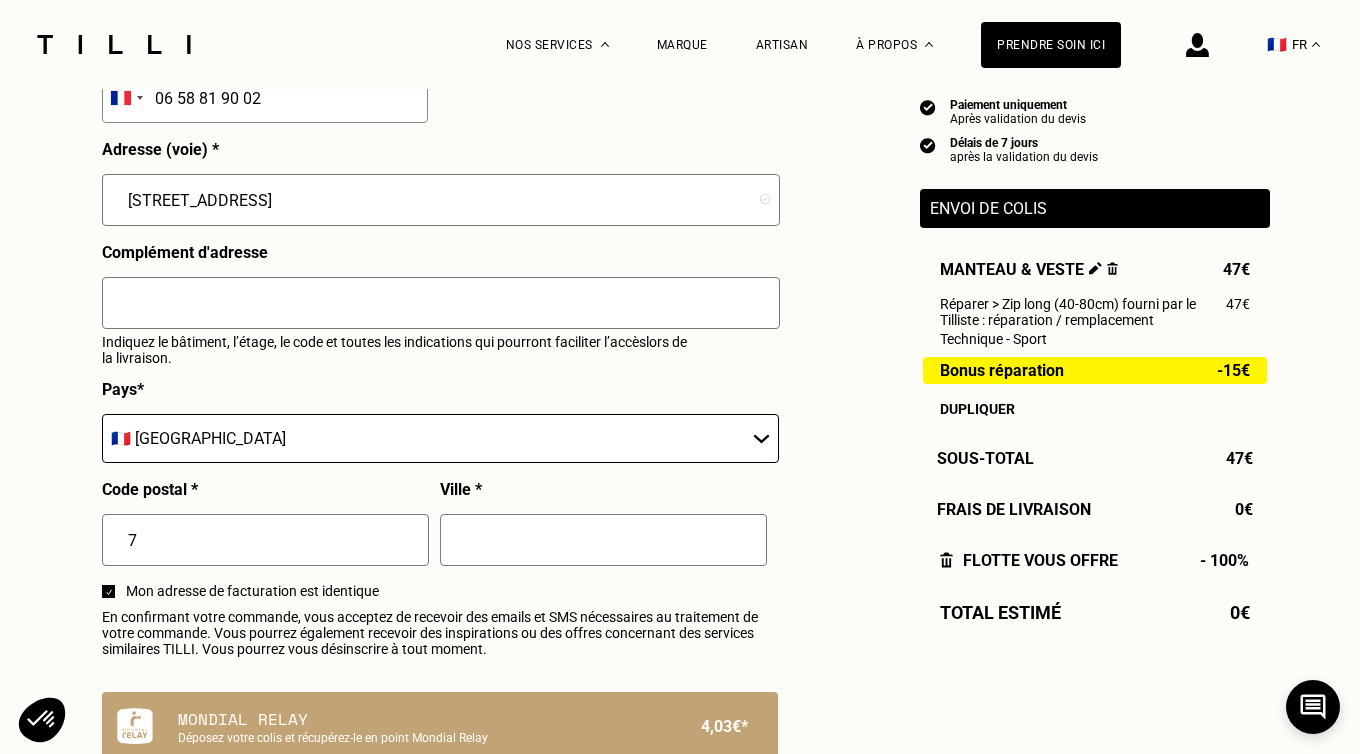 type on "75" 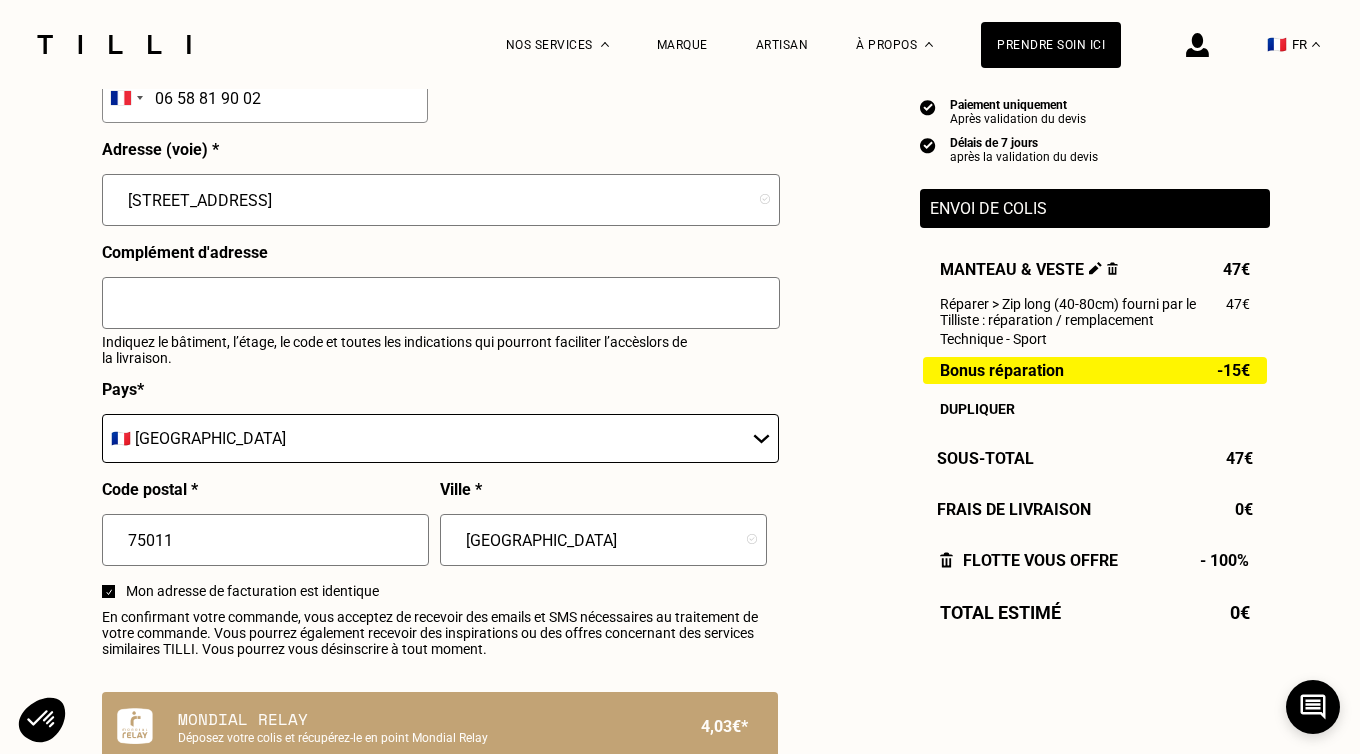 type on "75011" 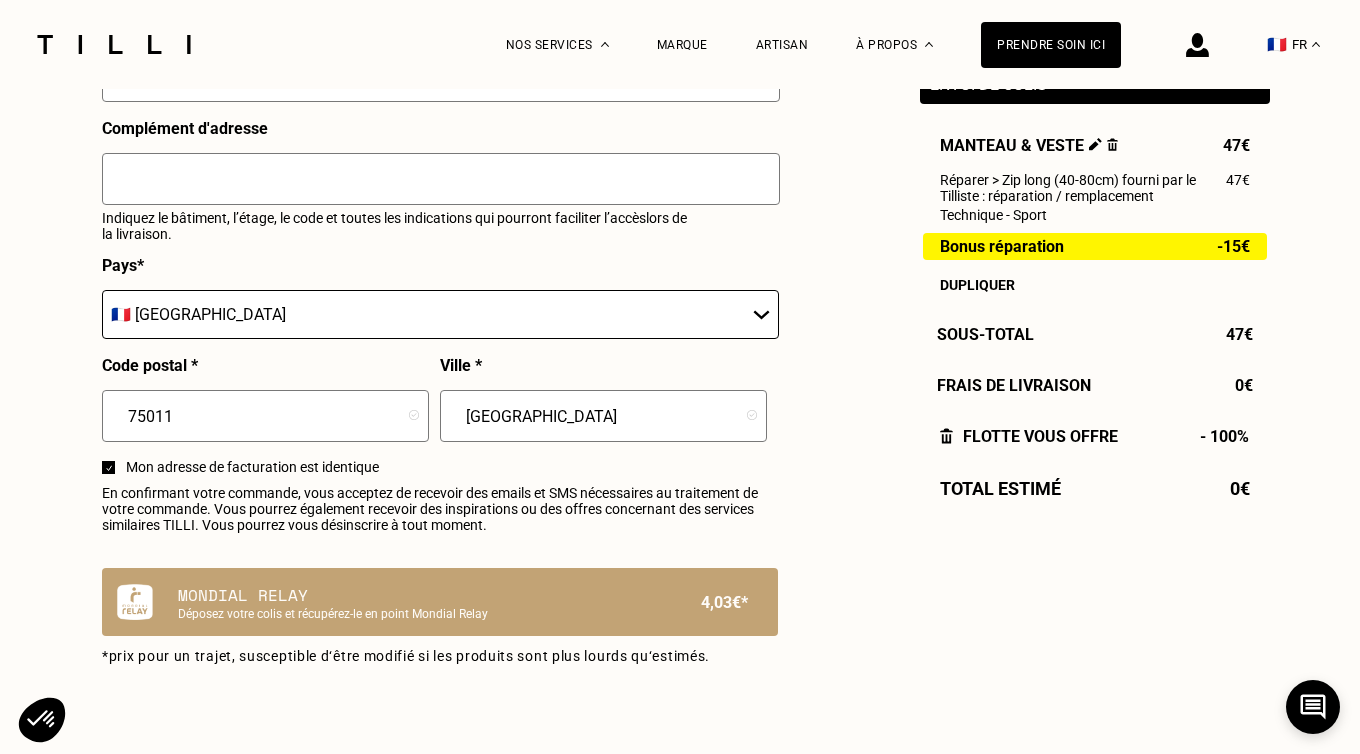 scroll, scrollTop: 934, scrollLeft: 0, axis: vertical 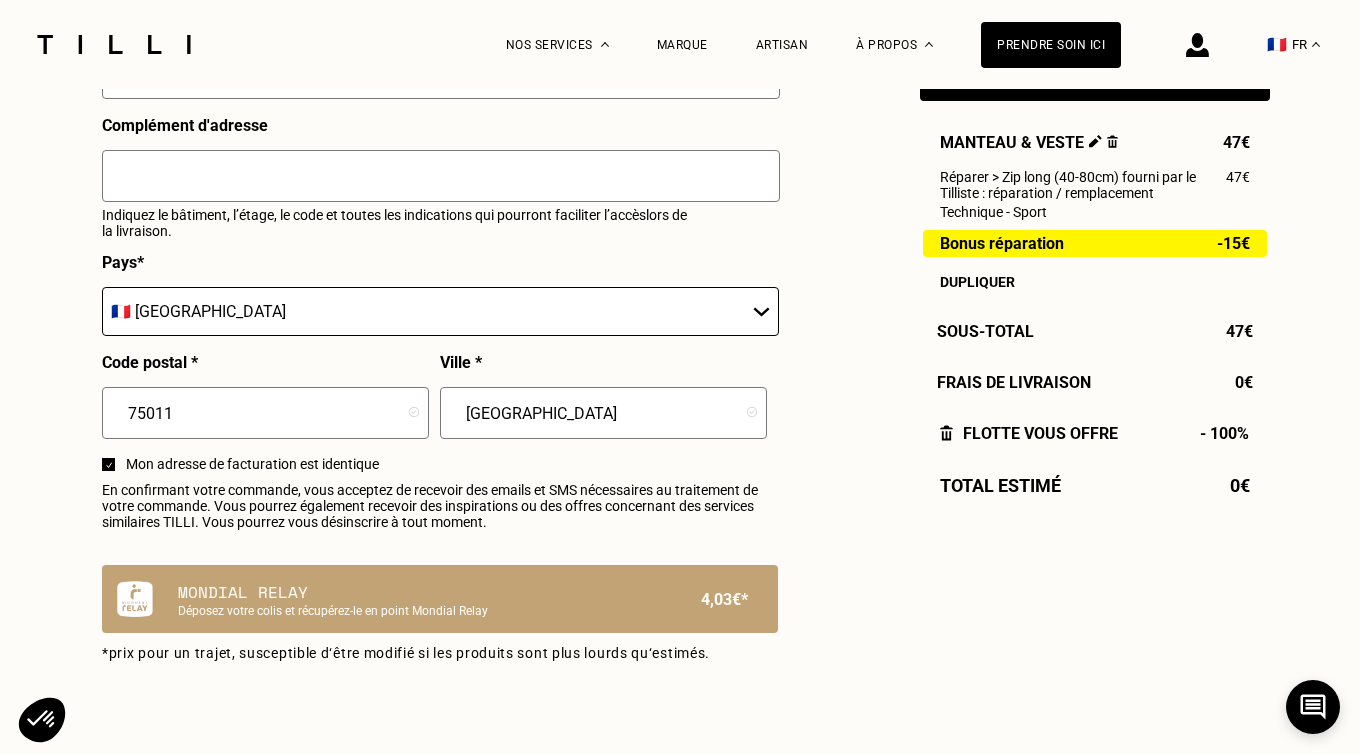 click on "Mon adresse de facturation est identique" at bounding box center [452, 464] 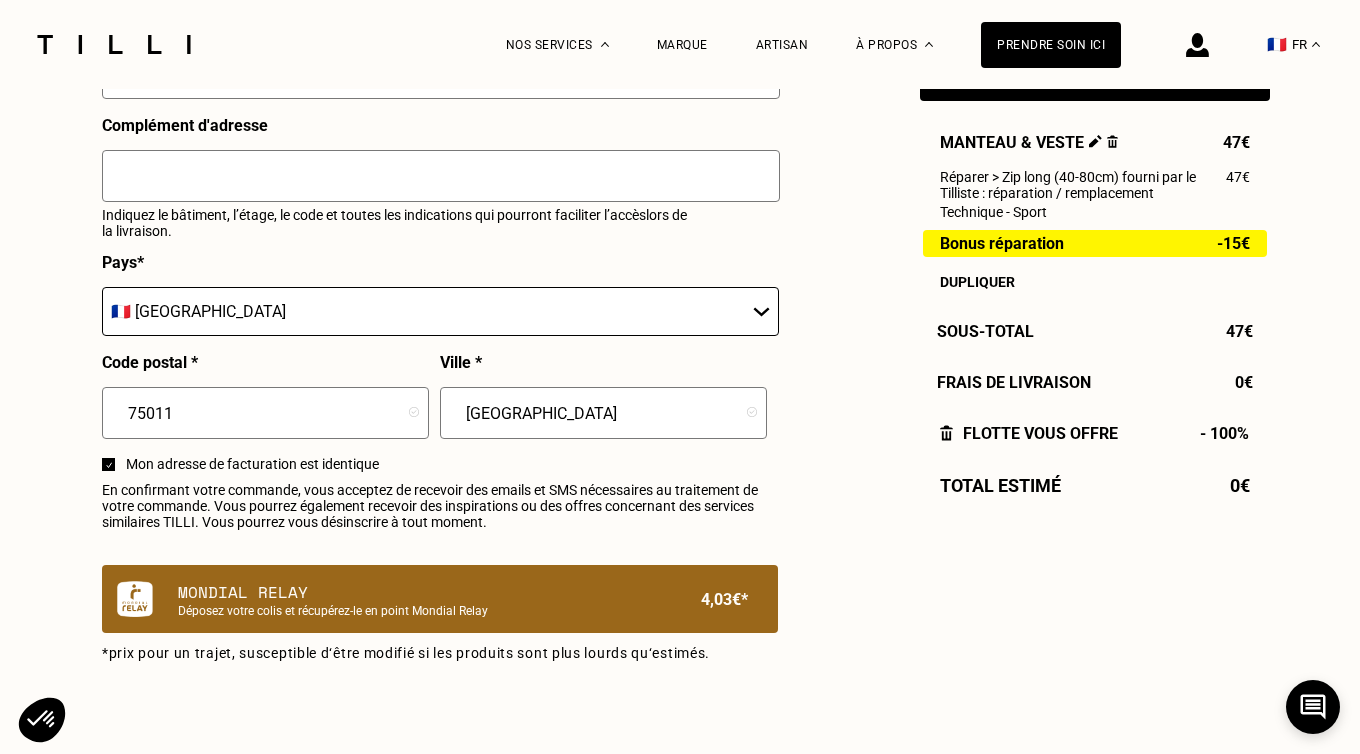 click on "Mondial Relay Déposez votre colis et récupérez-le en point Mondial Relay 4,03€*" at bounding box center (432, 599) 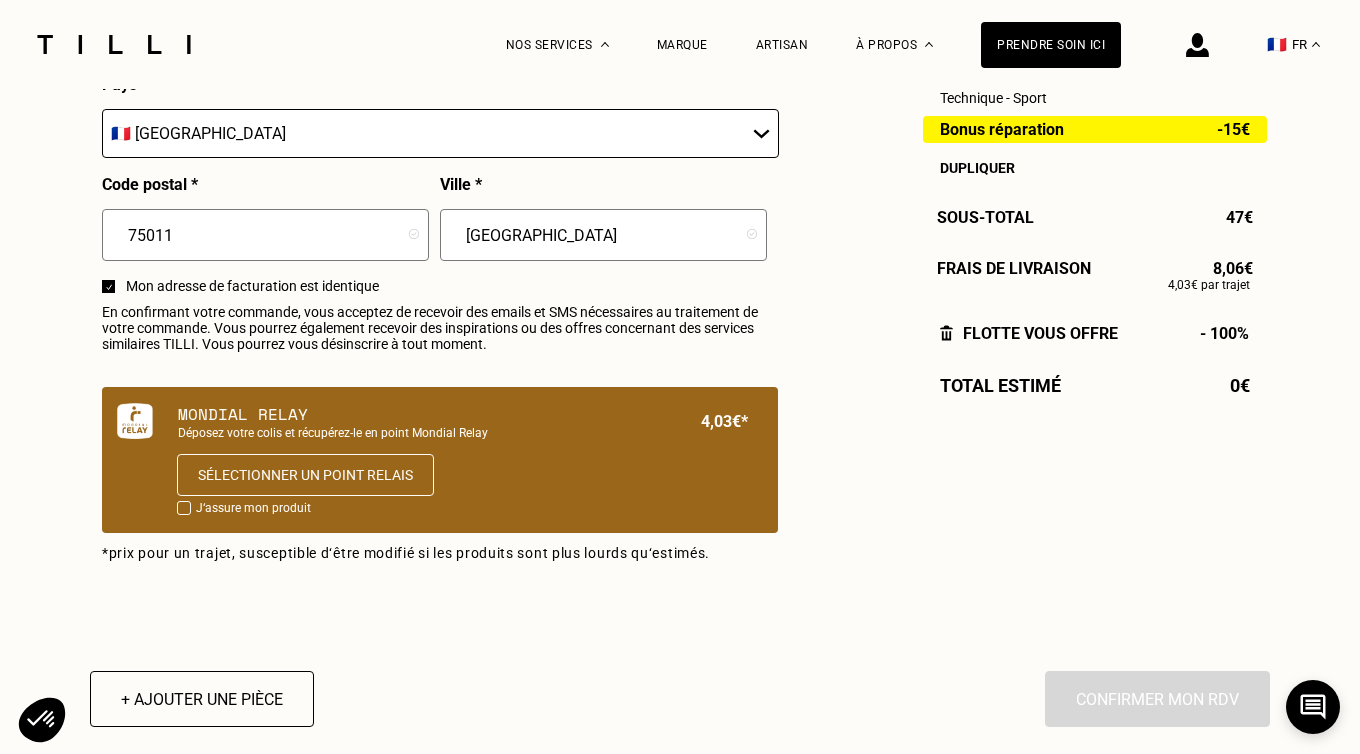 scroll, scrollTop: 1106, scrollLeft: 0, axis: vertical 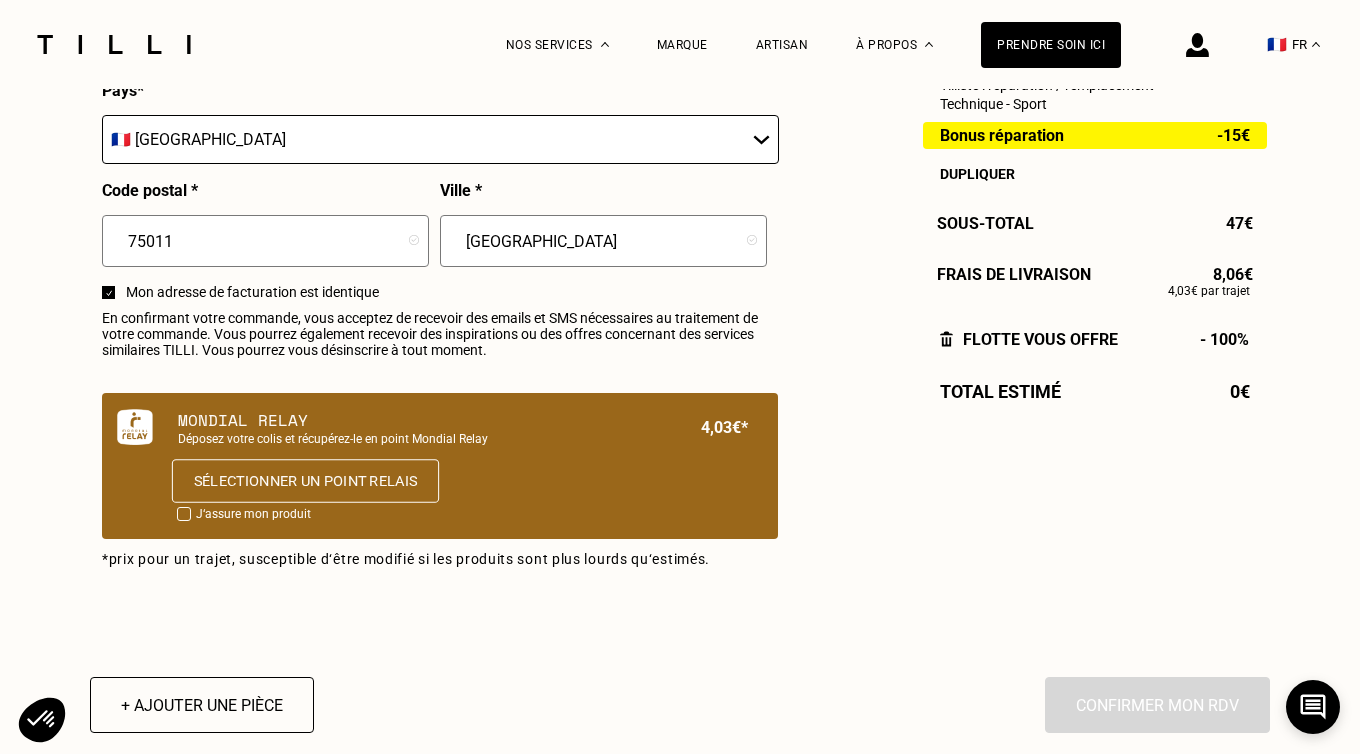 click on "Sélectionner un point relais" at bounding box center (305, 481) 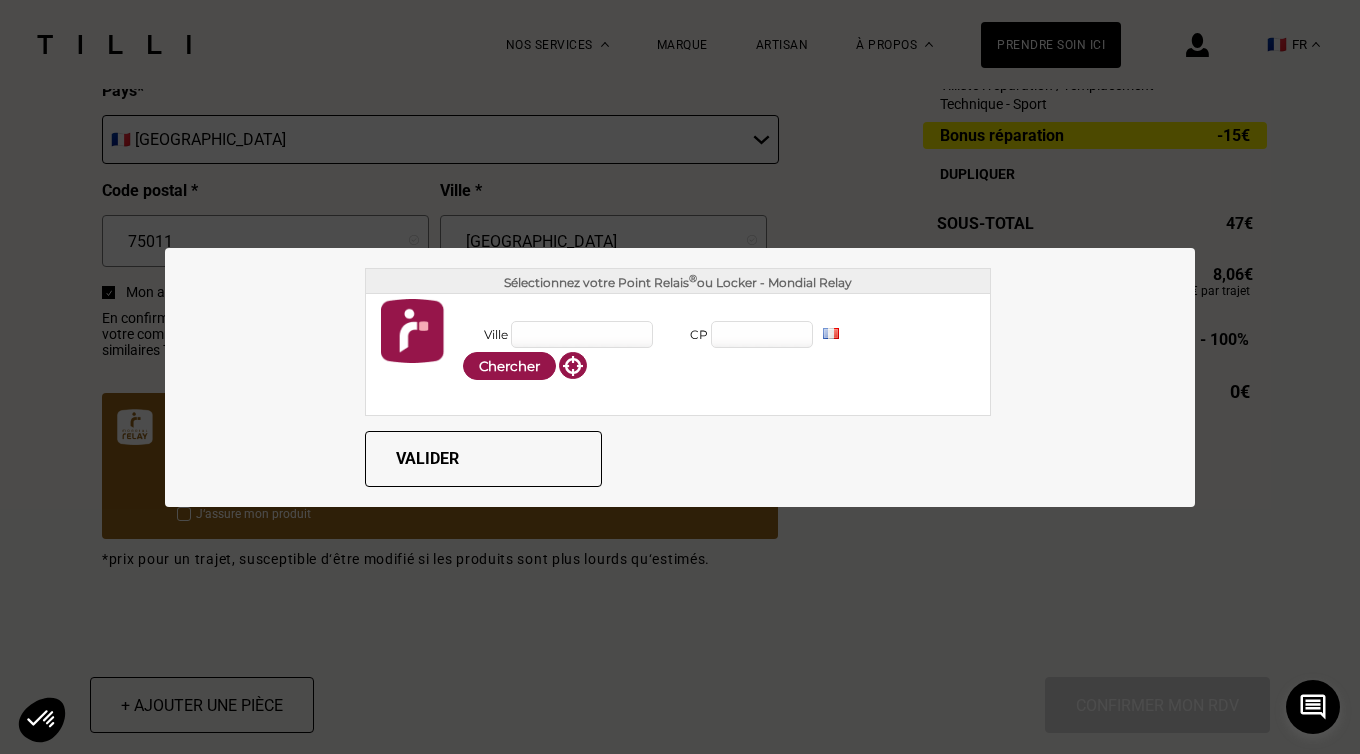 click on "Ville" at bounding box center (582, 334) 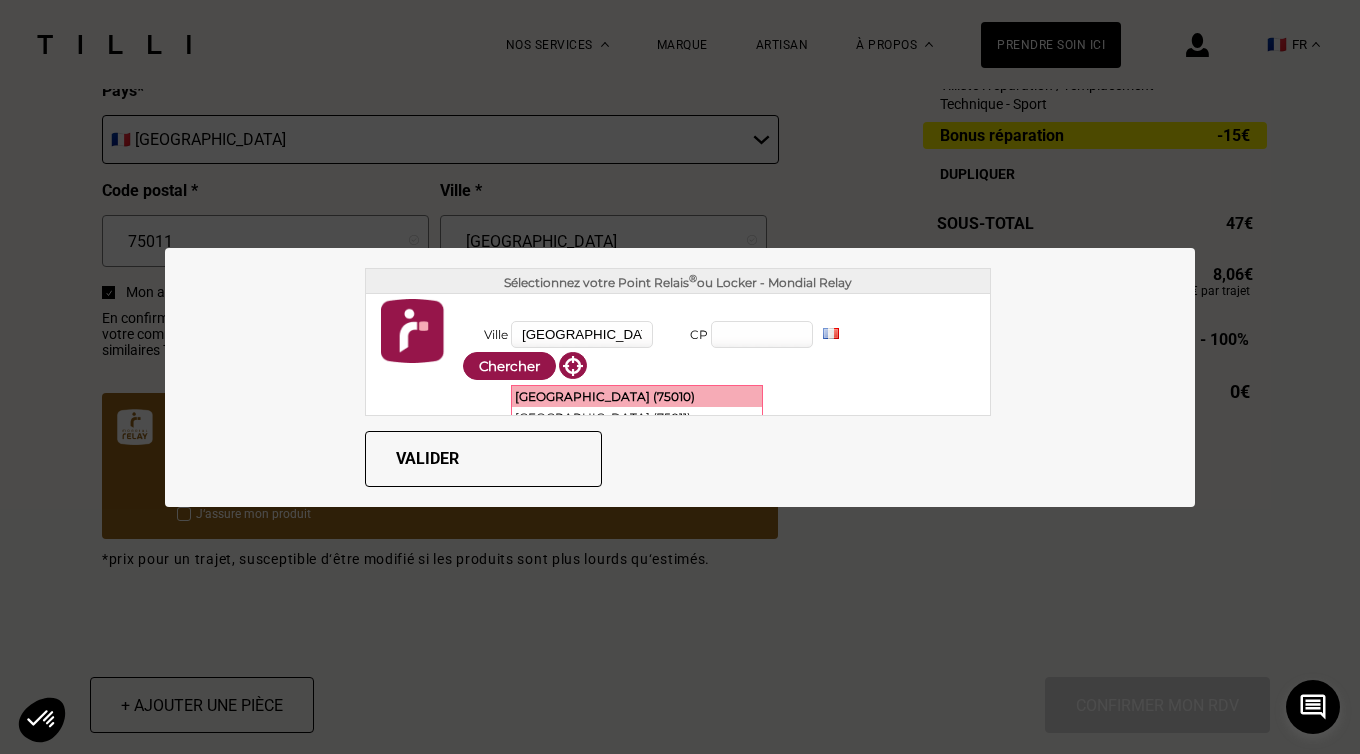 click on "[GEOGRAPHIC_DATA] (75010)" at bounding box center [637, 396] 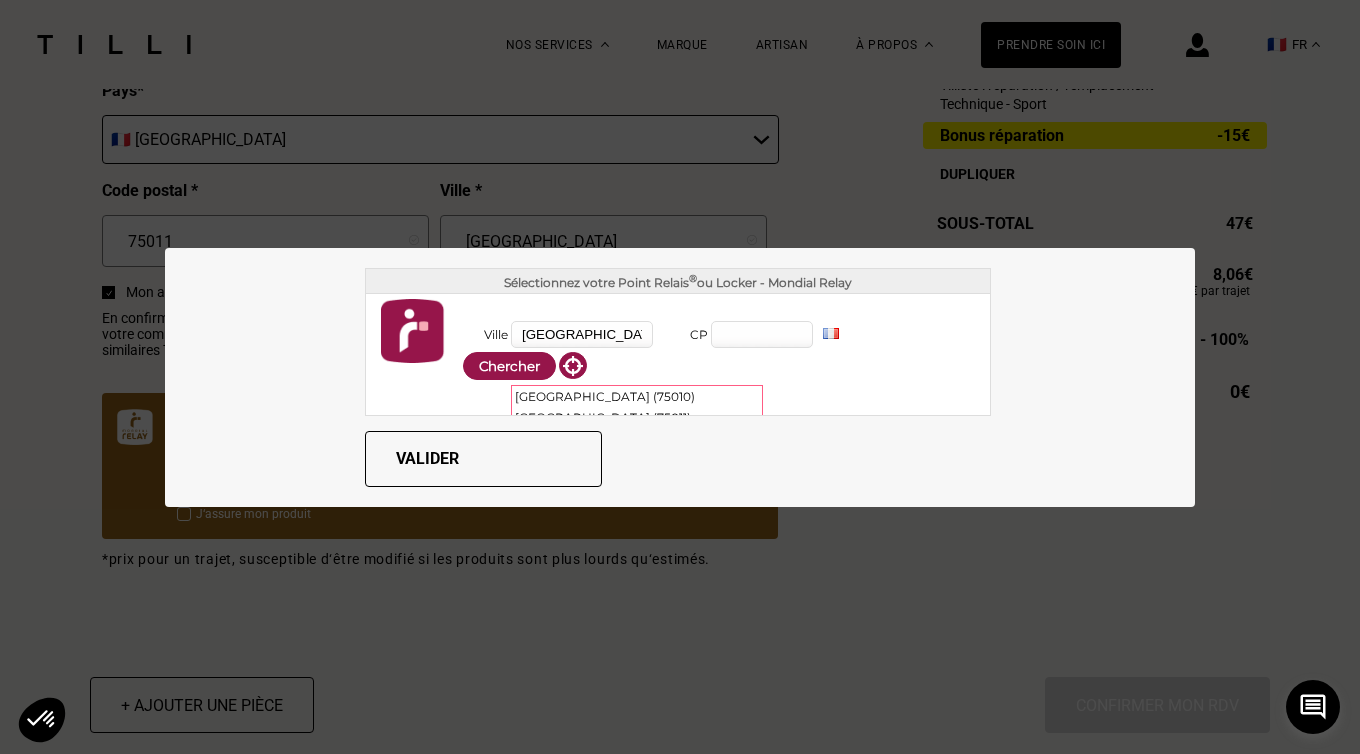 type on "[GEOGRAPHIC_DATA]" 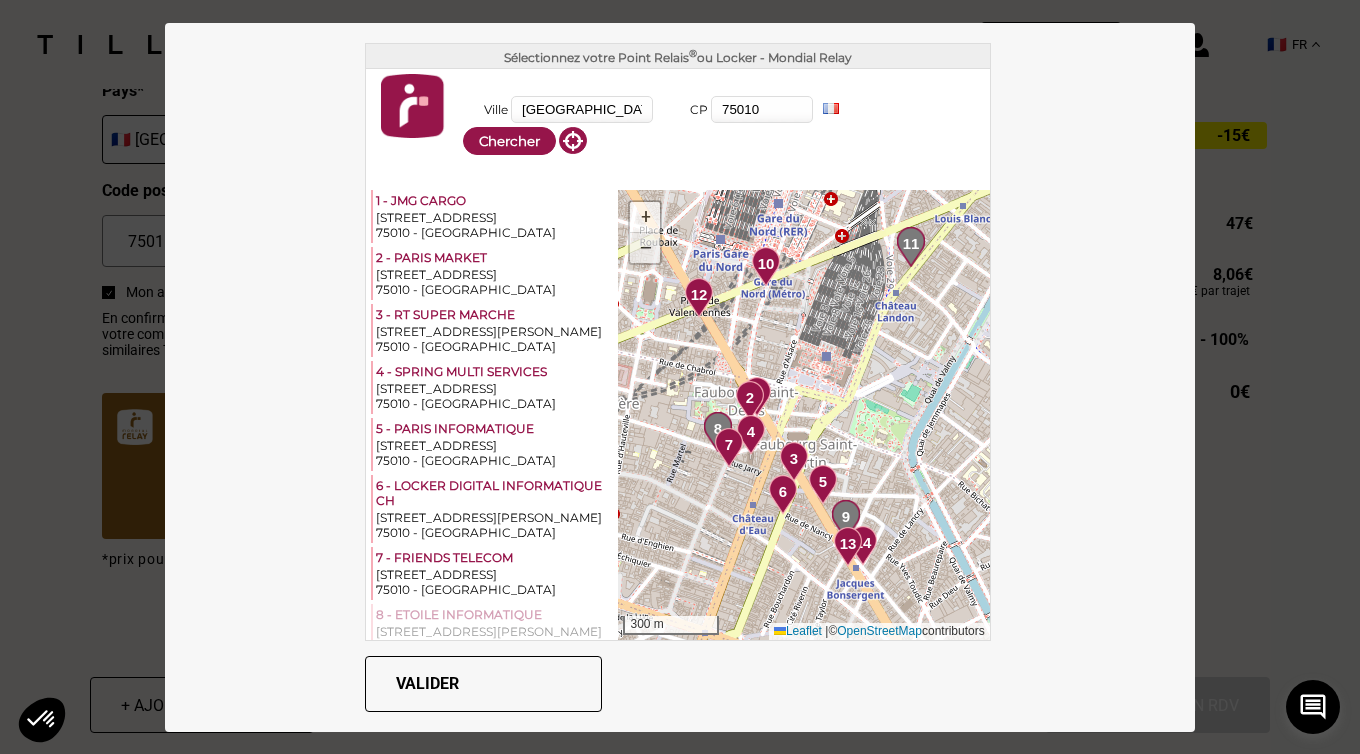 click on "−" at bounding box center (646, 248) 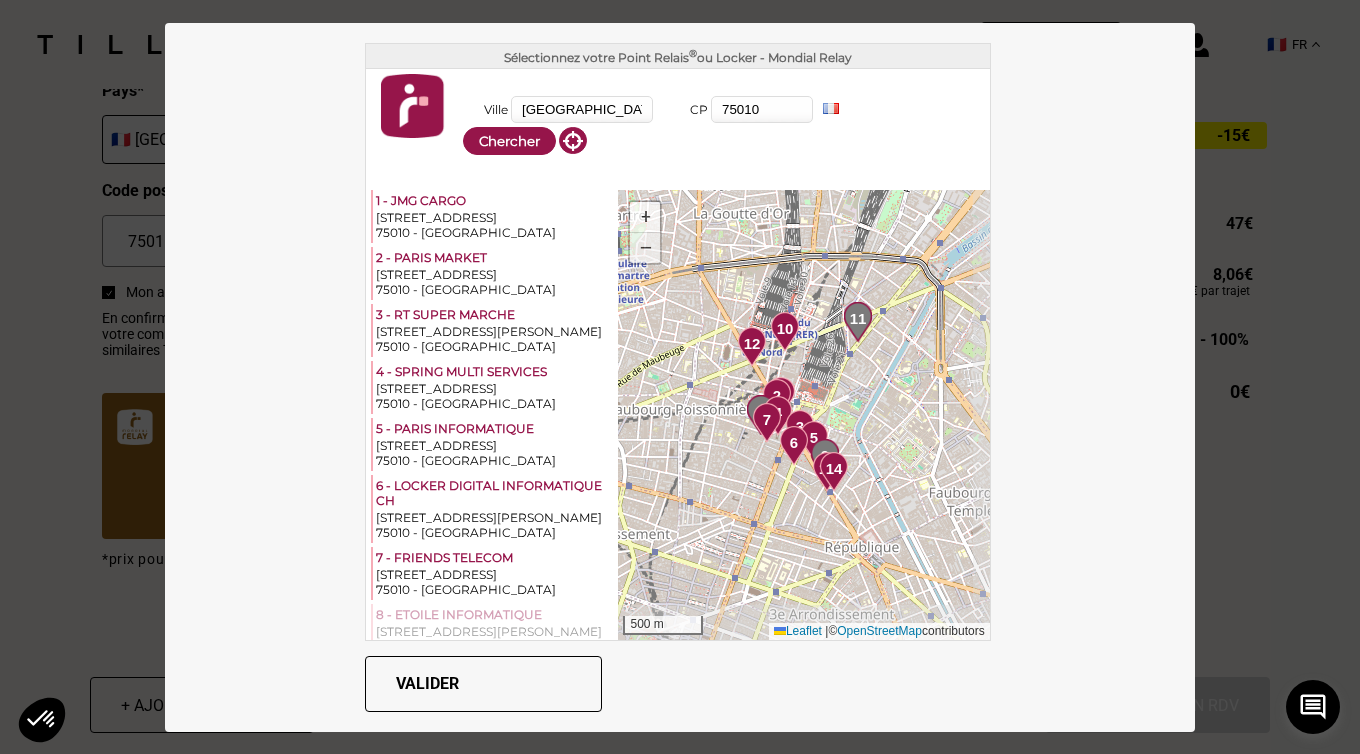 click on "−" at bounding box center [646, 248] 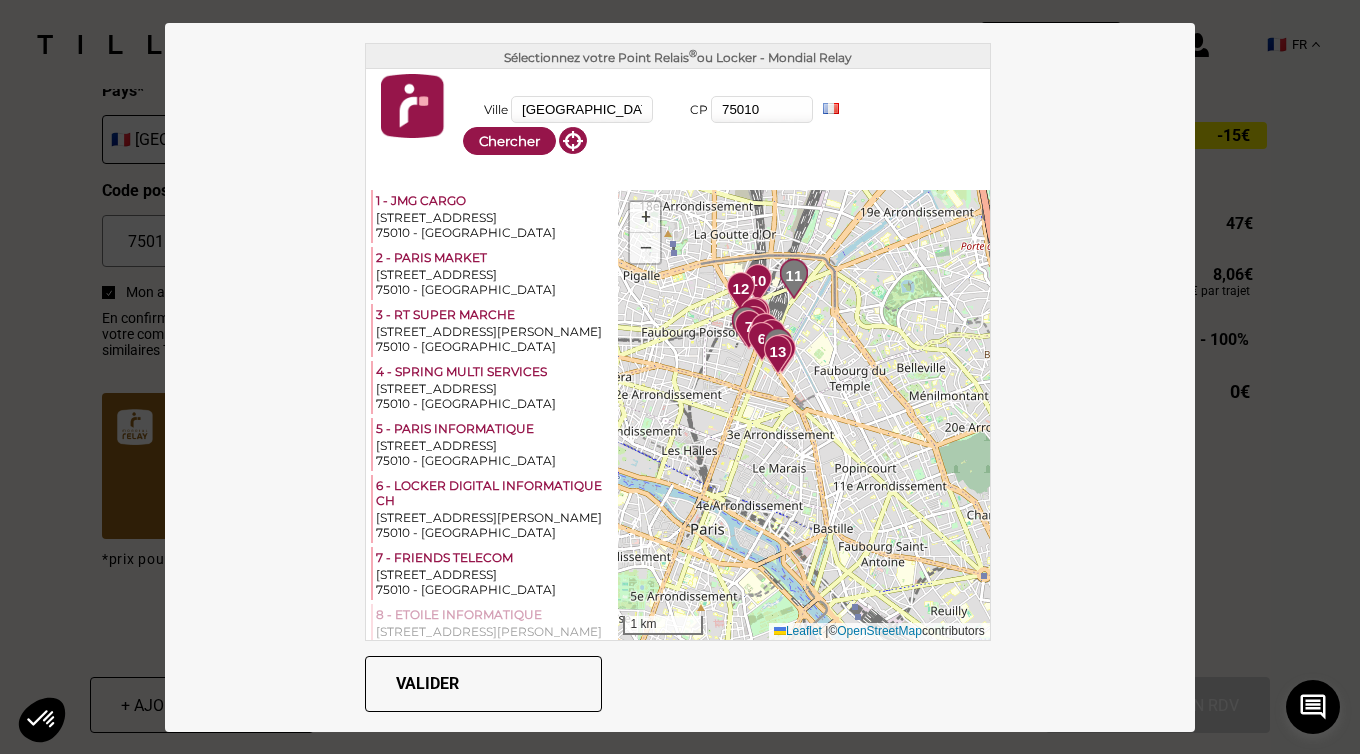 drag, startPoint x: 906, startPoint y: 406, endPoint x: 868, endPoint y: 326, distance: 88.56636 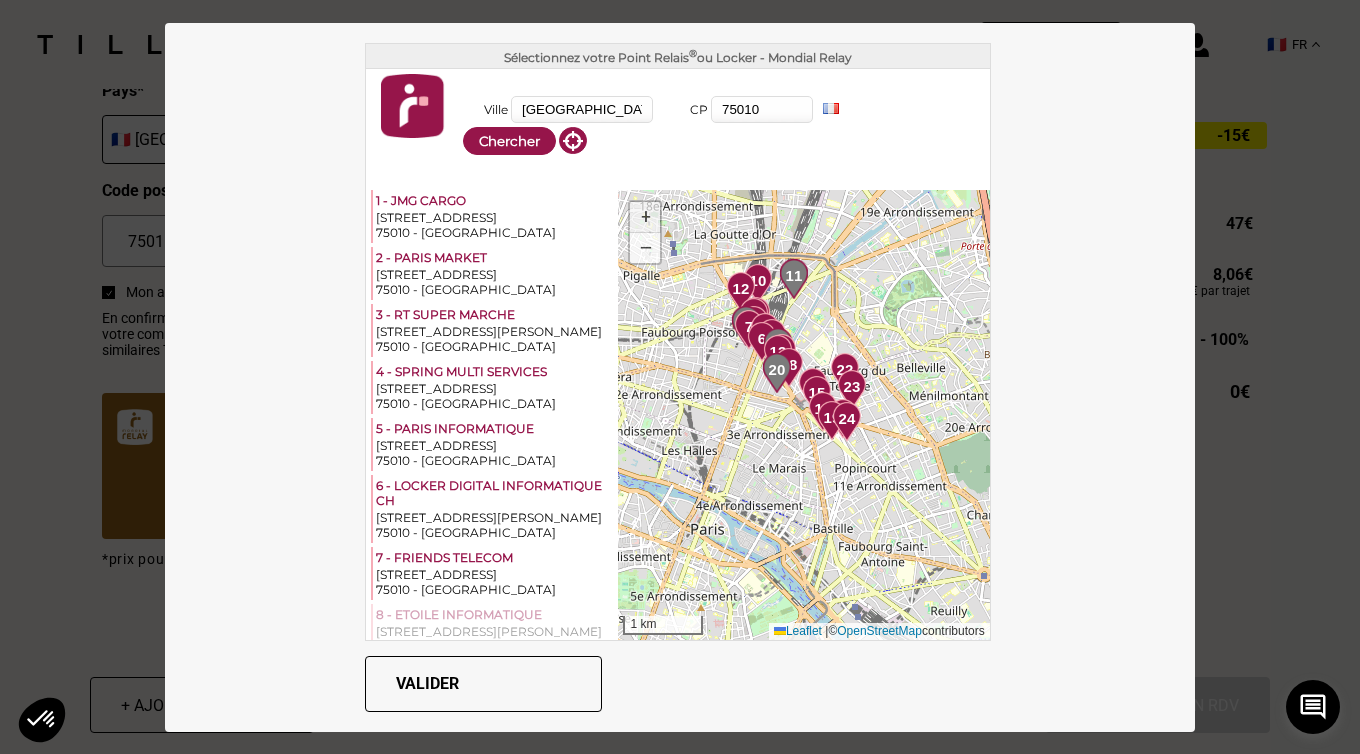 click on "+" at bounding box center (645, 217) 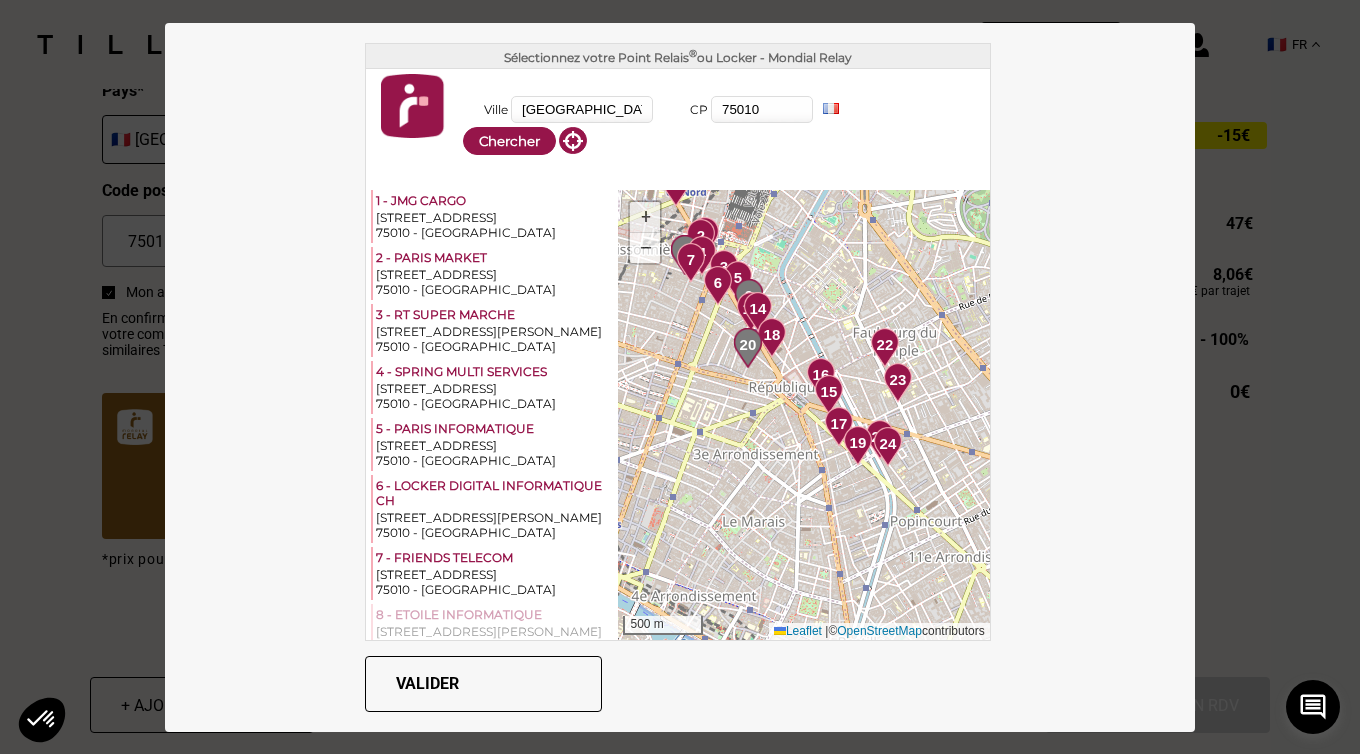 click on "+" at bounding box center (645, 217) 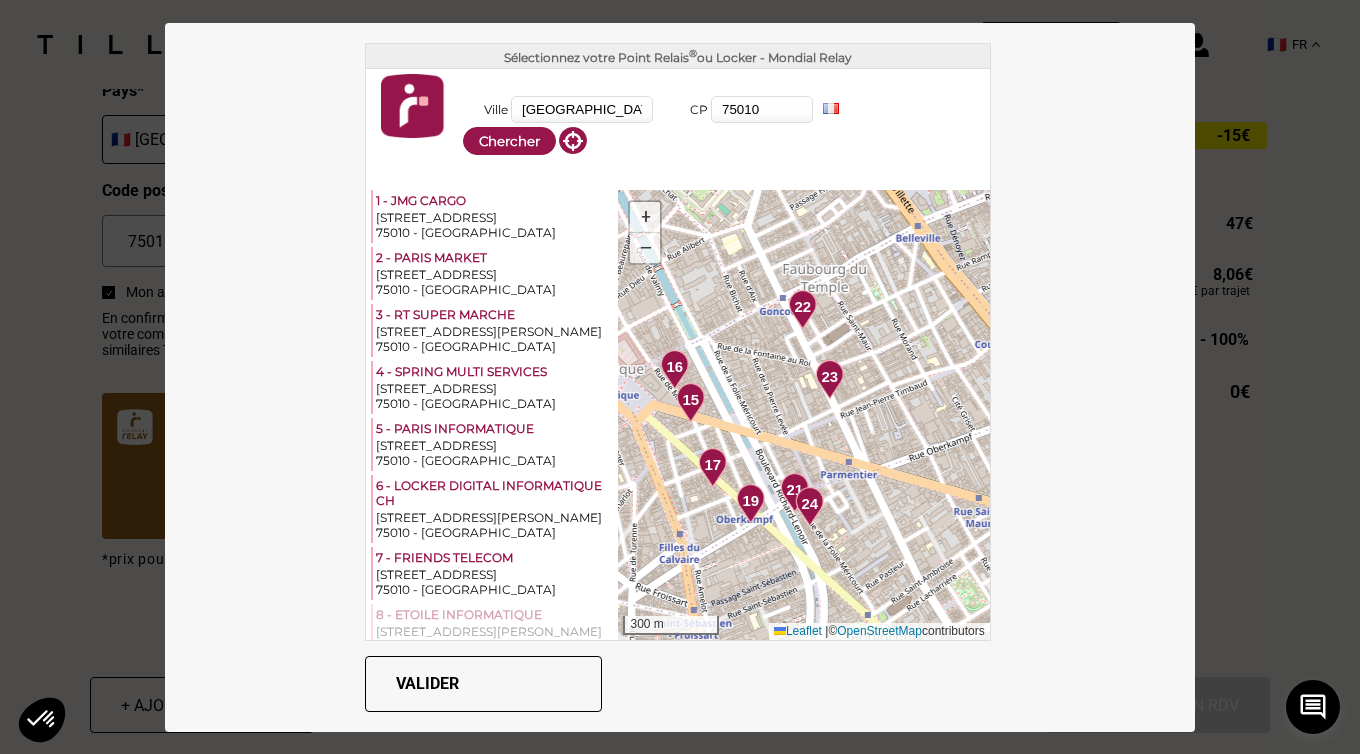 drag, startPoint x: 923, startPoint y: 412, endPoint x: 760, endPoint y: 423, distance: 163.37074 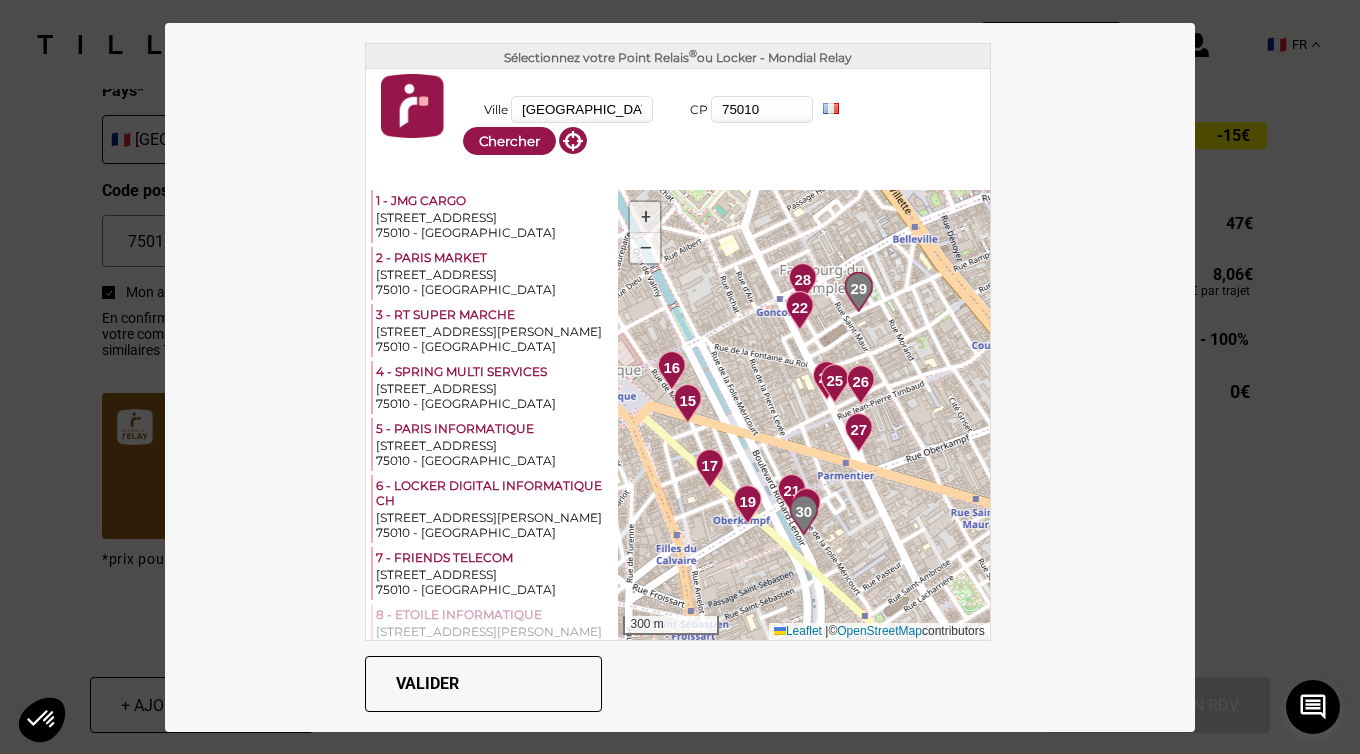 click on "+" at bounding box center (645, 217) 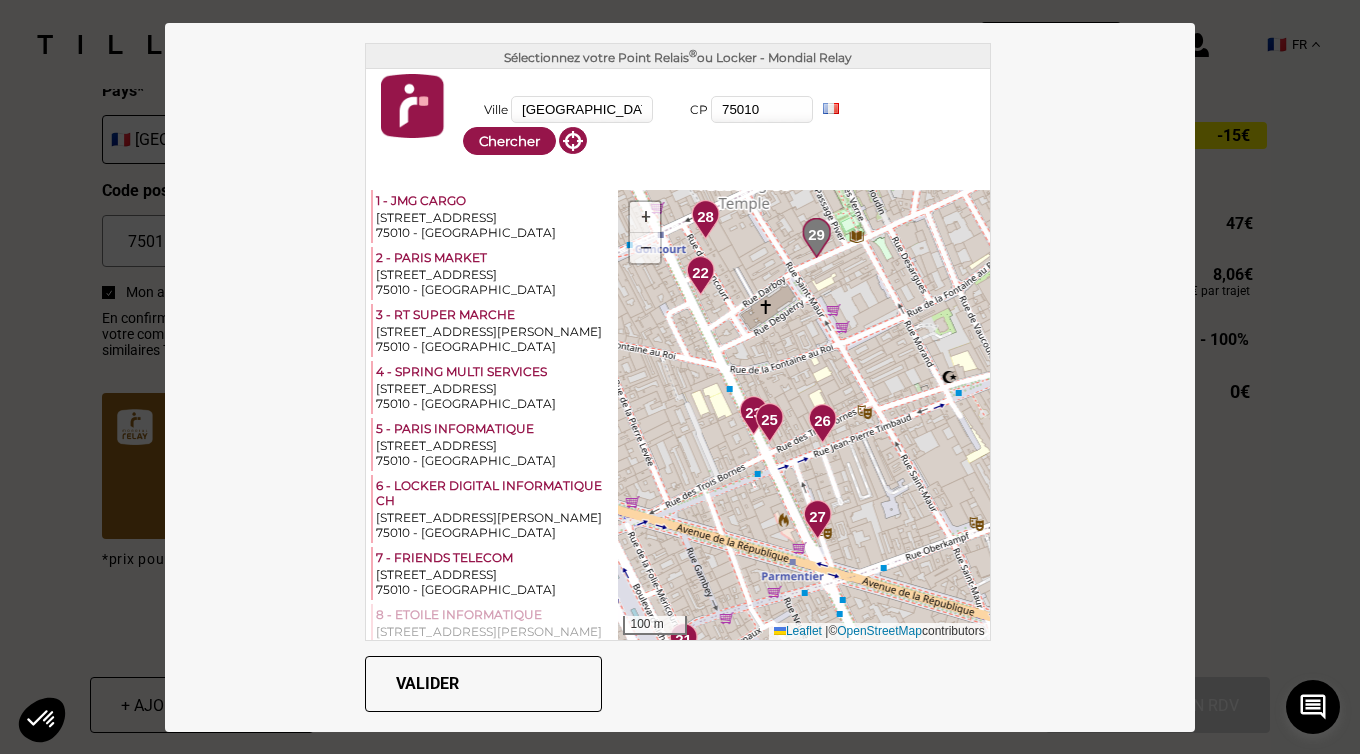 drag, startPoint x: 801, startPoint y: 334, endPoint x: 705, endPoint y: 390, distance: 111.13955 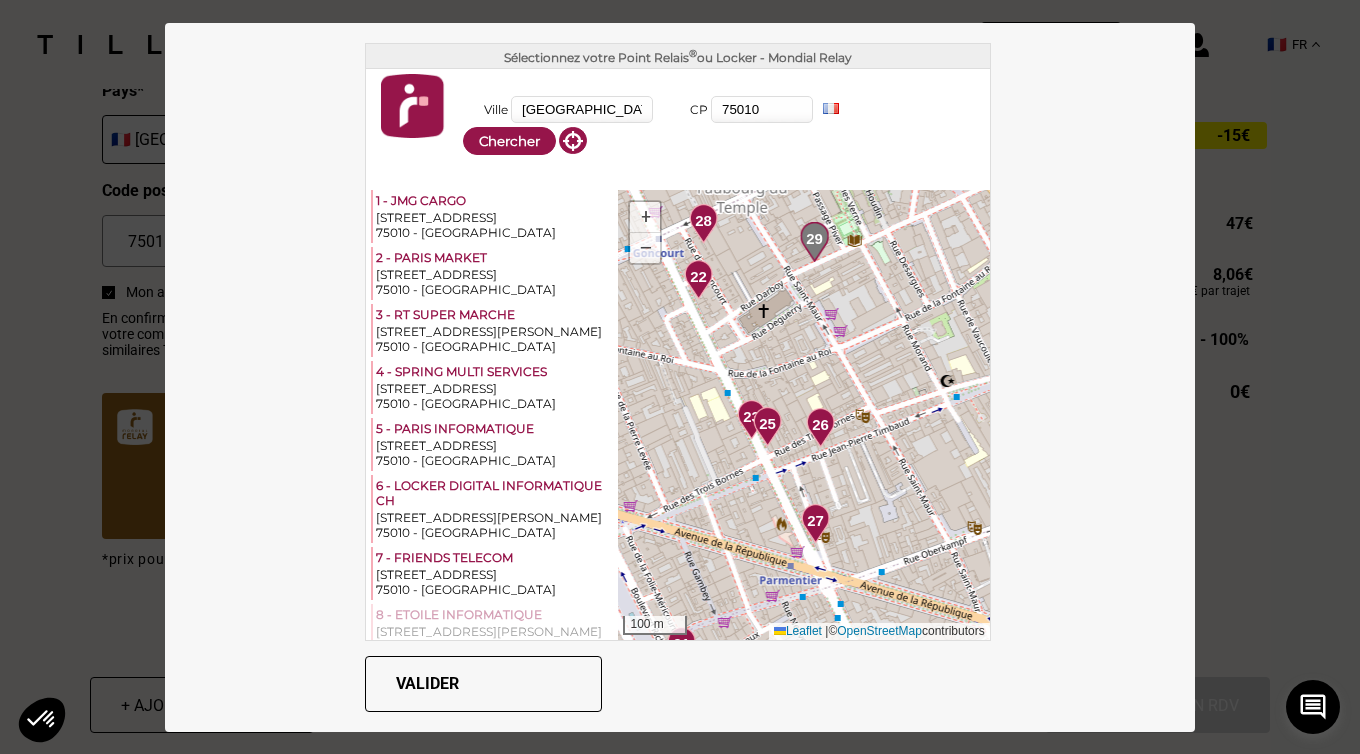 click on "25" at bounding box center (767, 424) 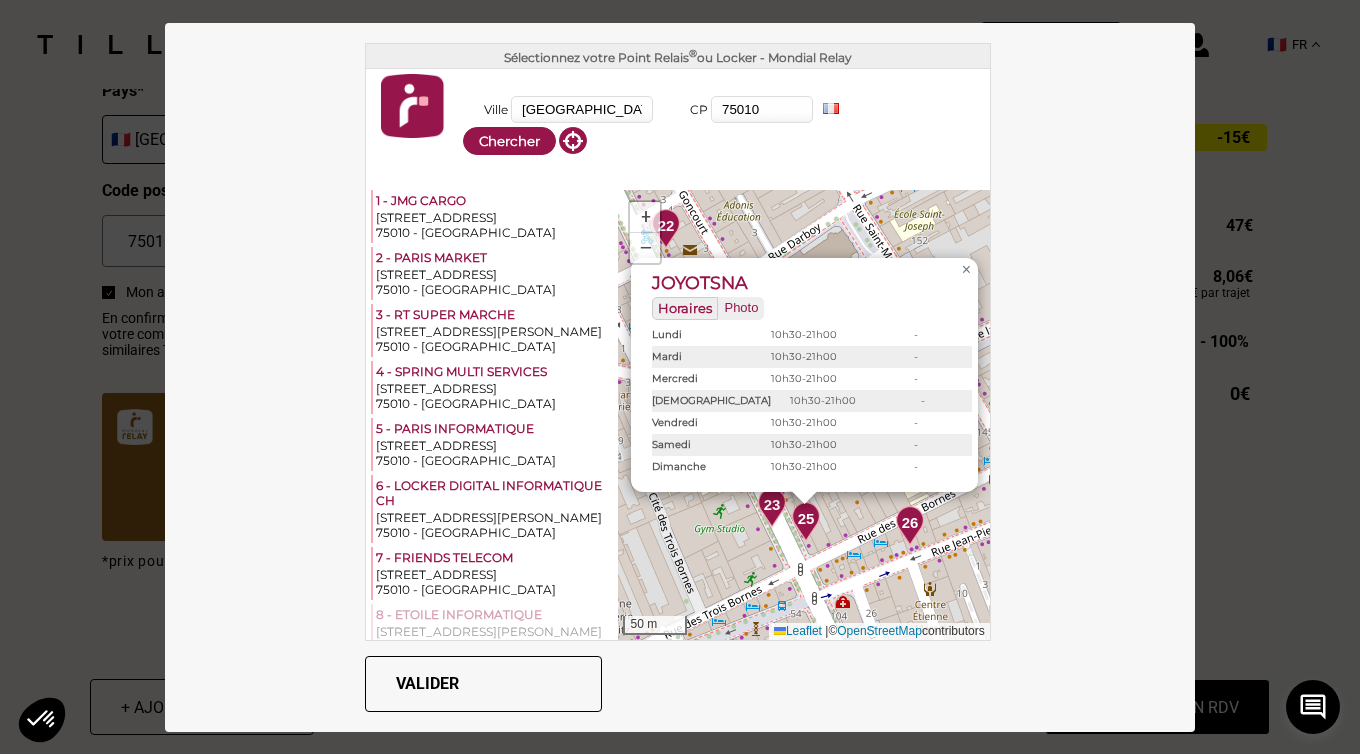 click on "26" at bounding box center (910, 523) 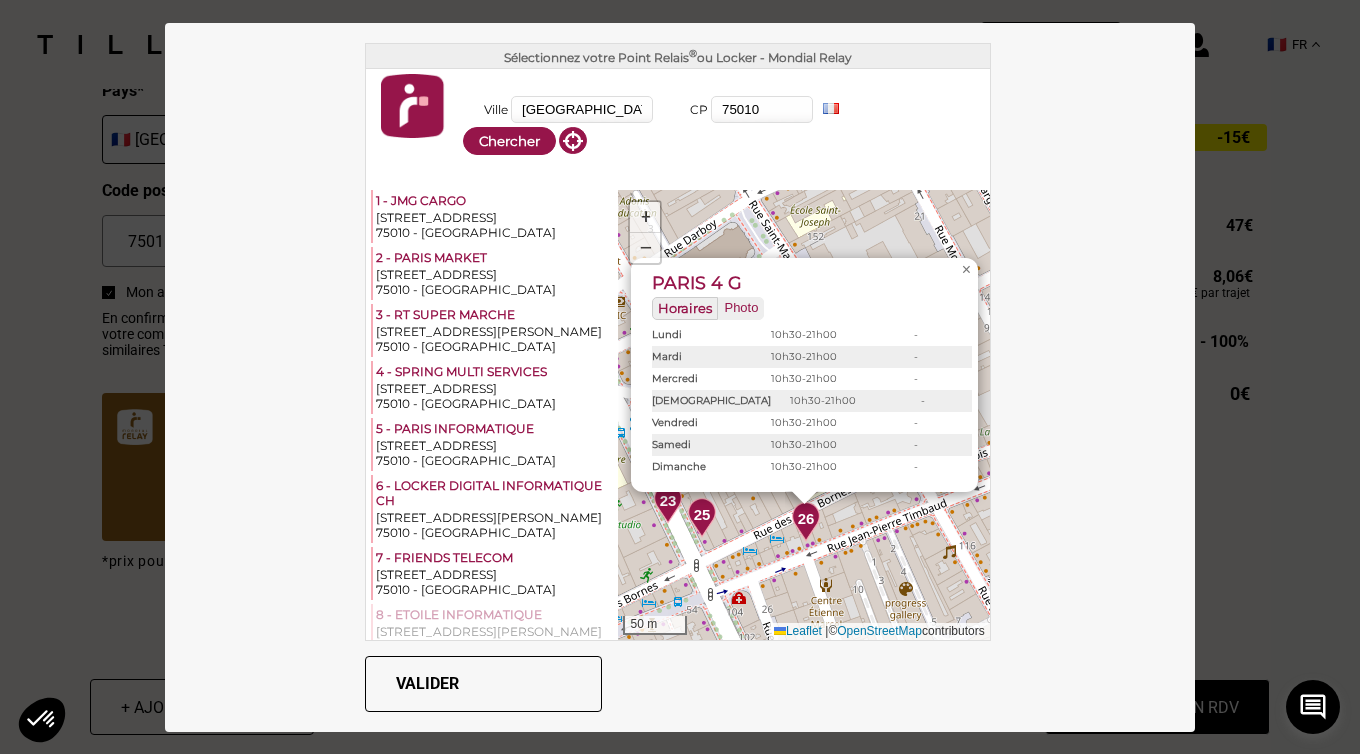click on "23" at bounding box center [668, 501] 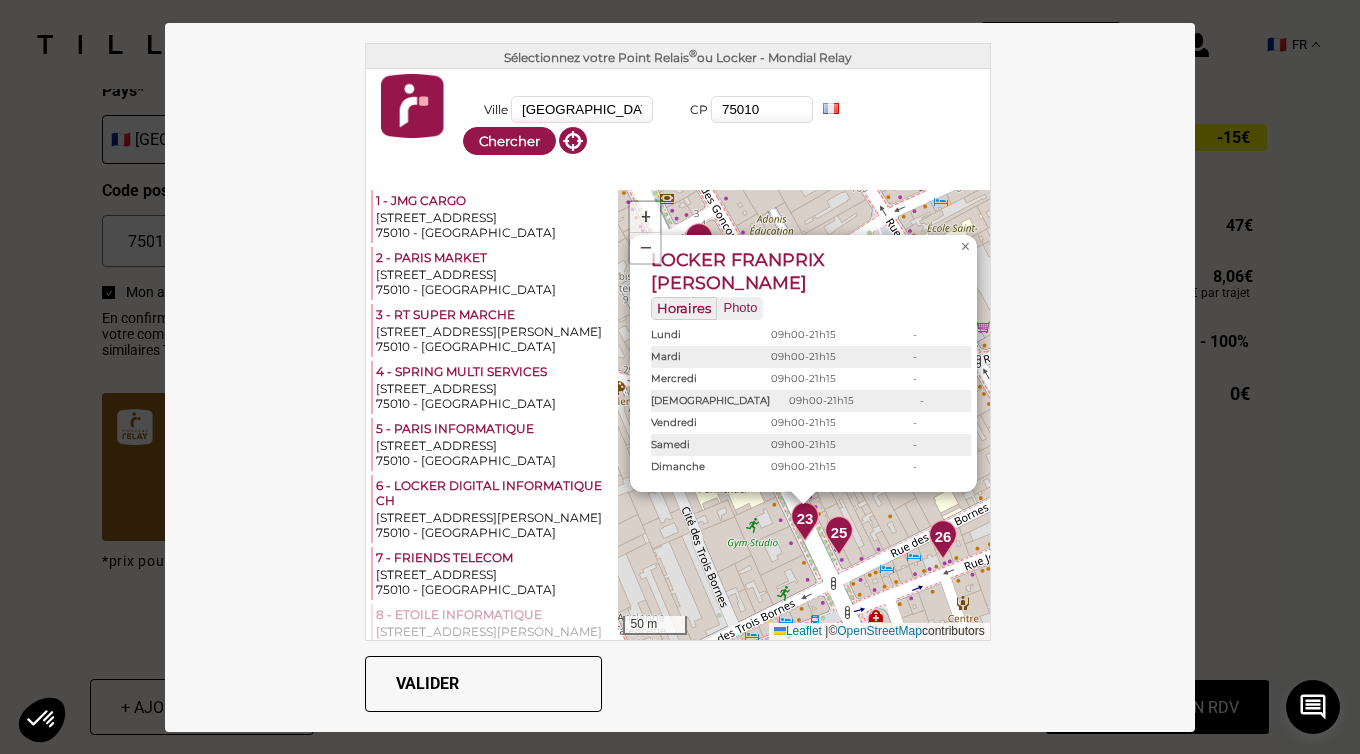 click on "26" at bounding box center (943, 537) 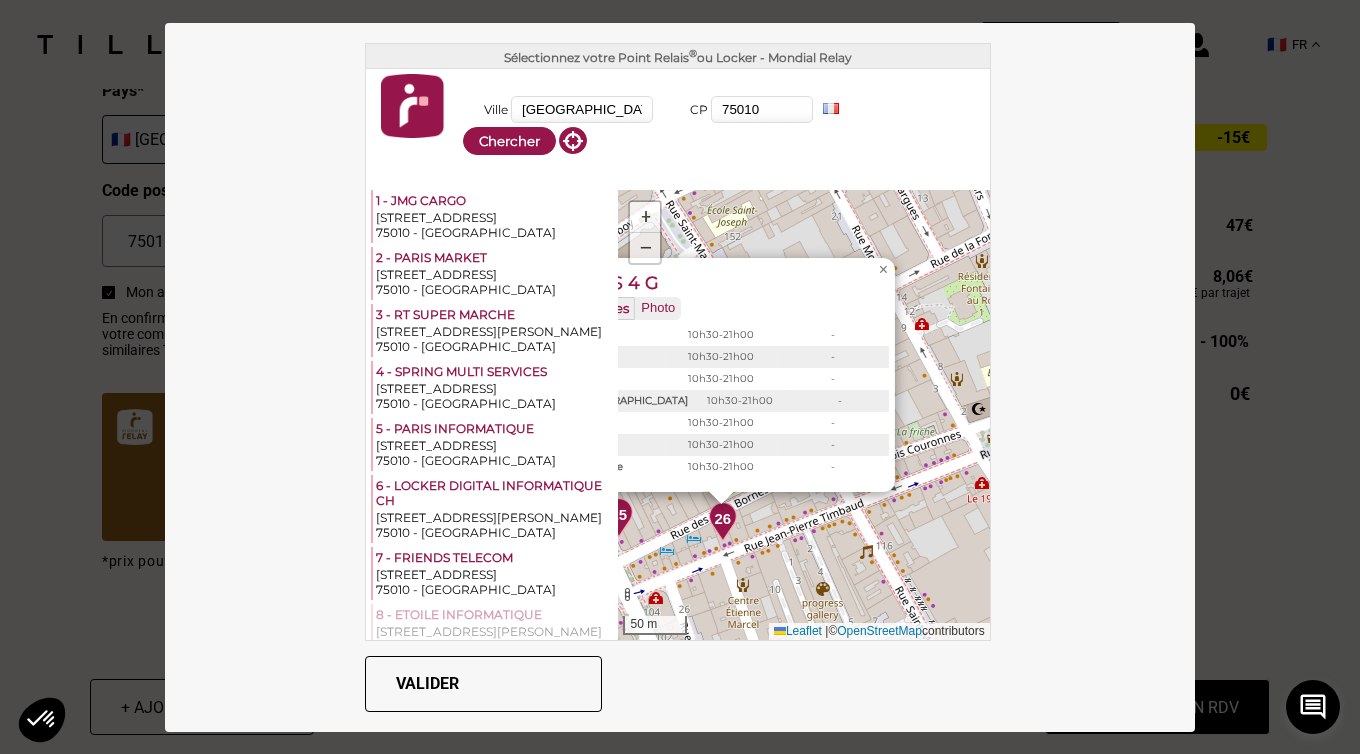 drag, startPoint x: 898, startPoint y: 566, endPoint x: 806, endPoint y: 570, distance: 92.086914 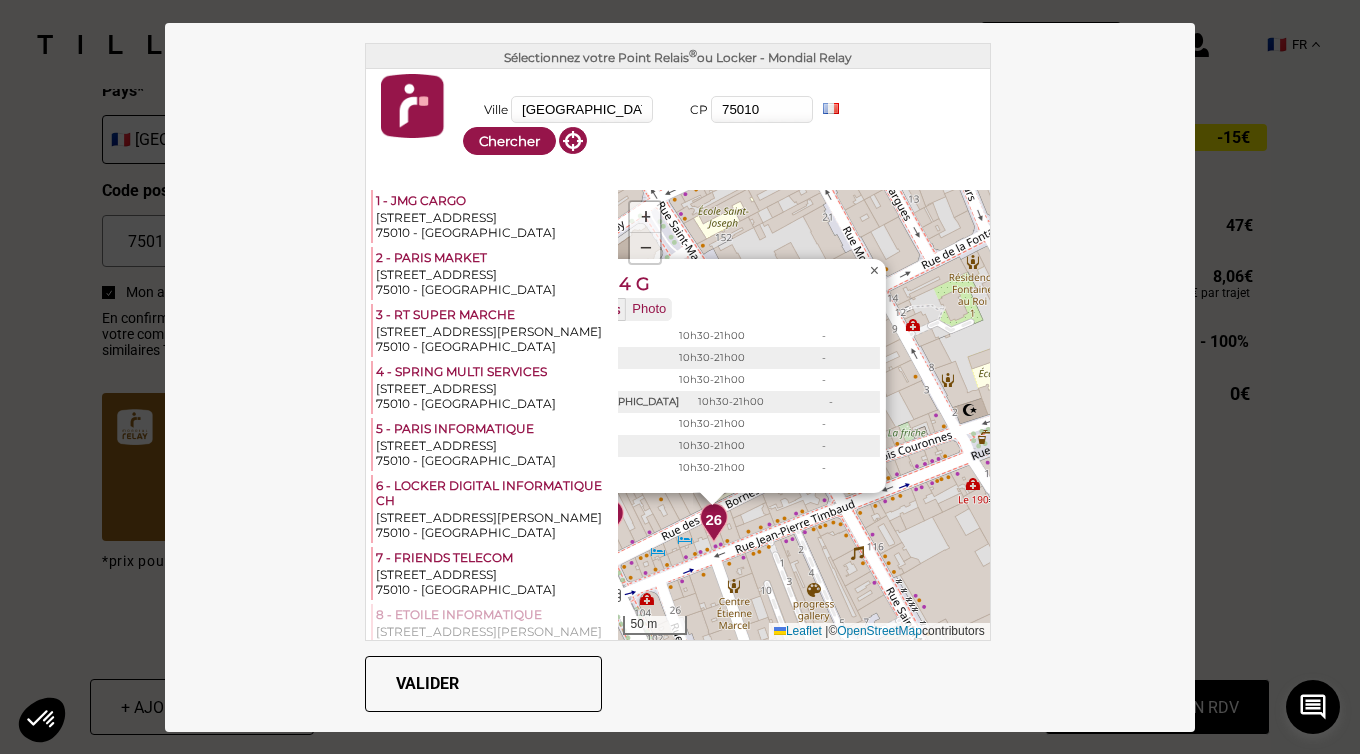 click on "×" at bounding box center (874, 270) 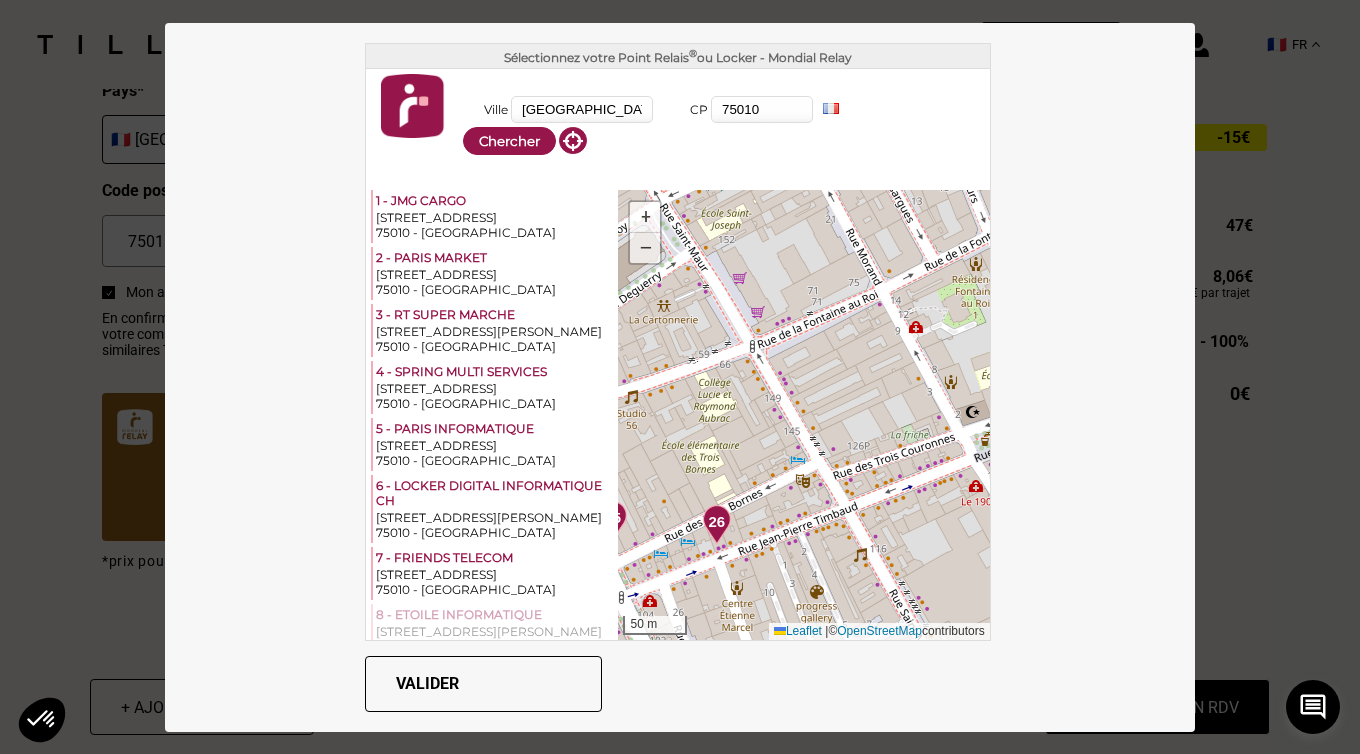 drag, startPoint x: 864, startPoint y: 460, endPoint x: 910, endPoint y: 477, distance: 49.0408 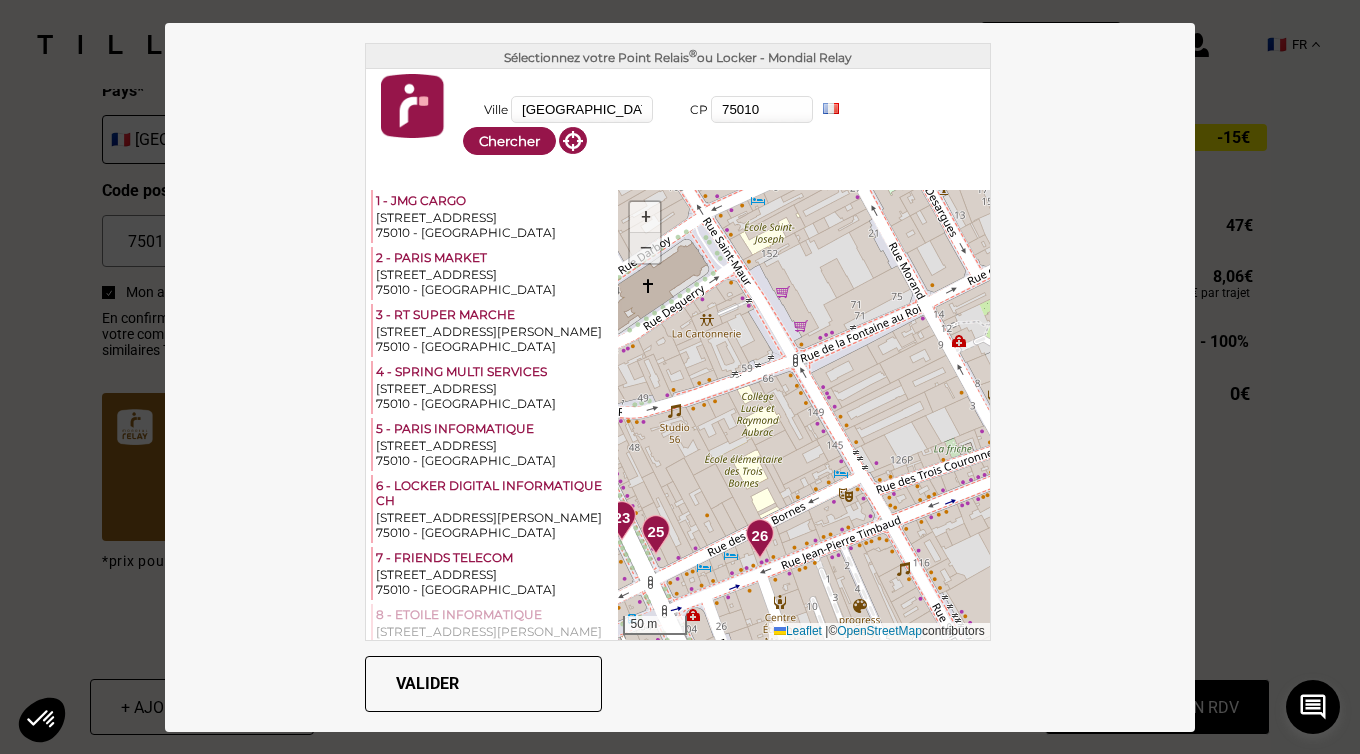 click on "−" at bounding box center (646, 248) 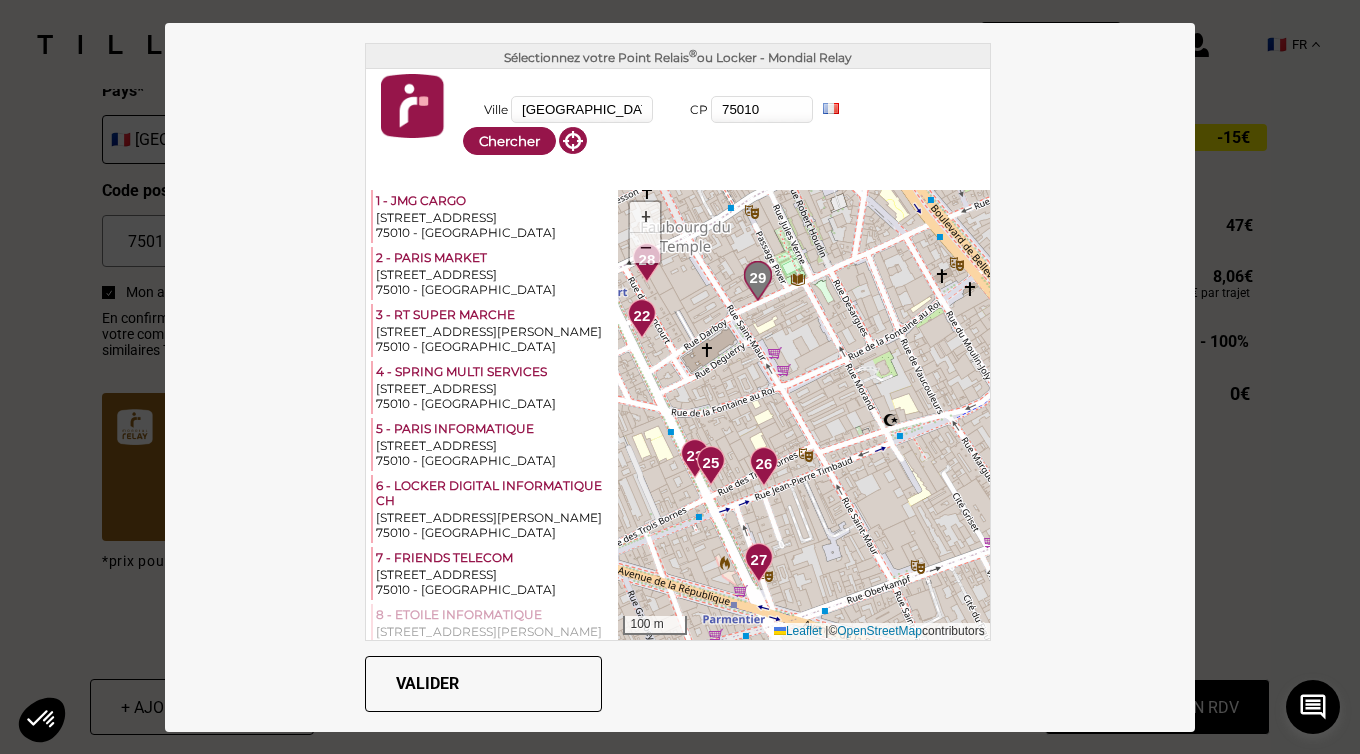 drag, startPoint x: 883, startPoint y: 424, endPoint x: 863, endPoint y: 424, distance: 20 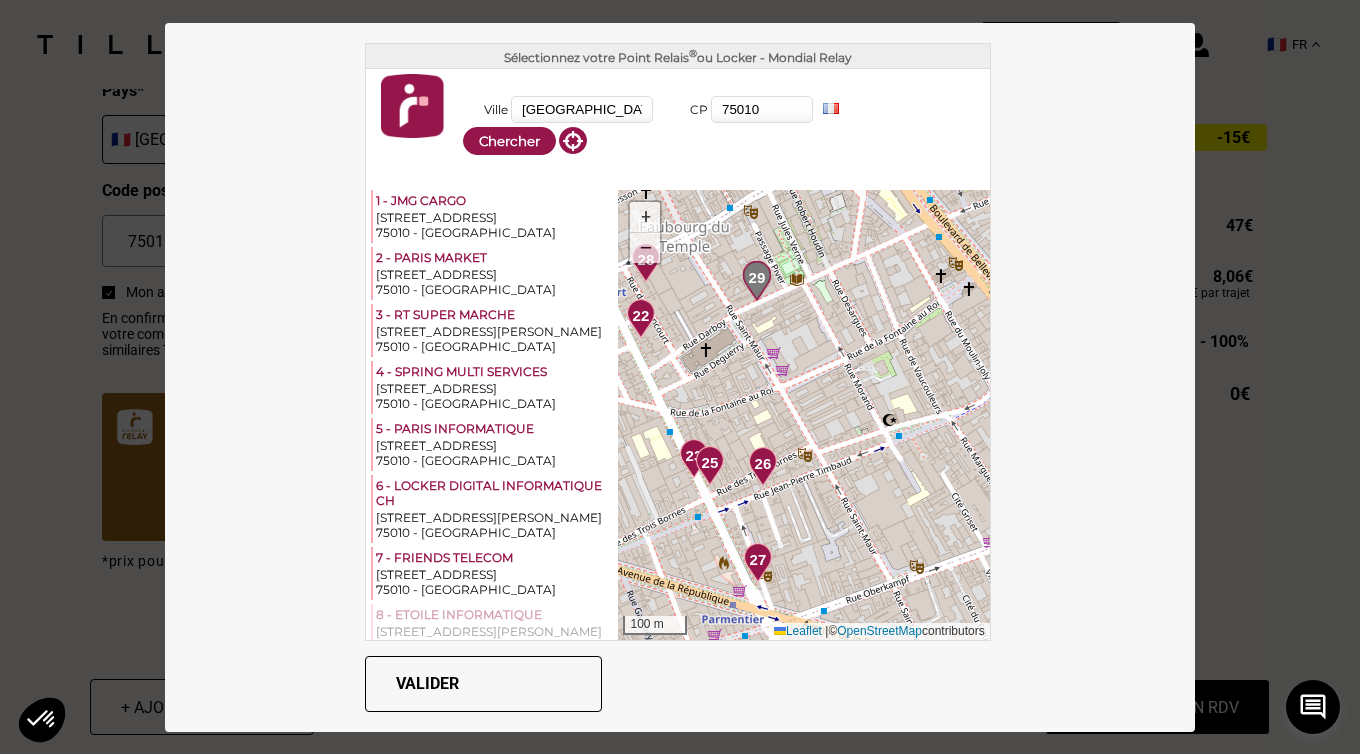 click on "26" at bounding box center [763, 464] 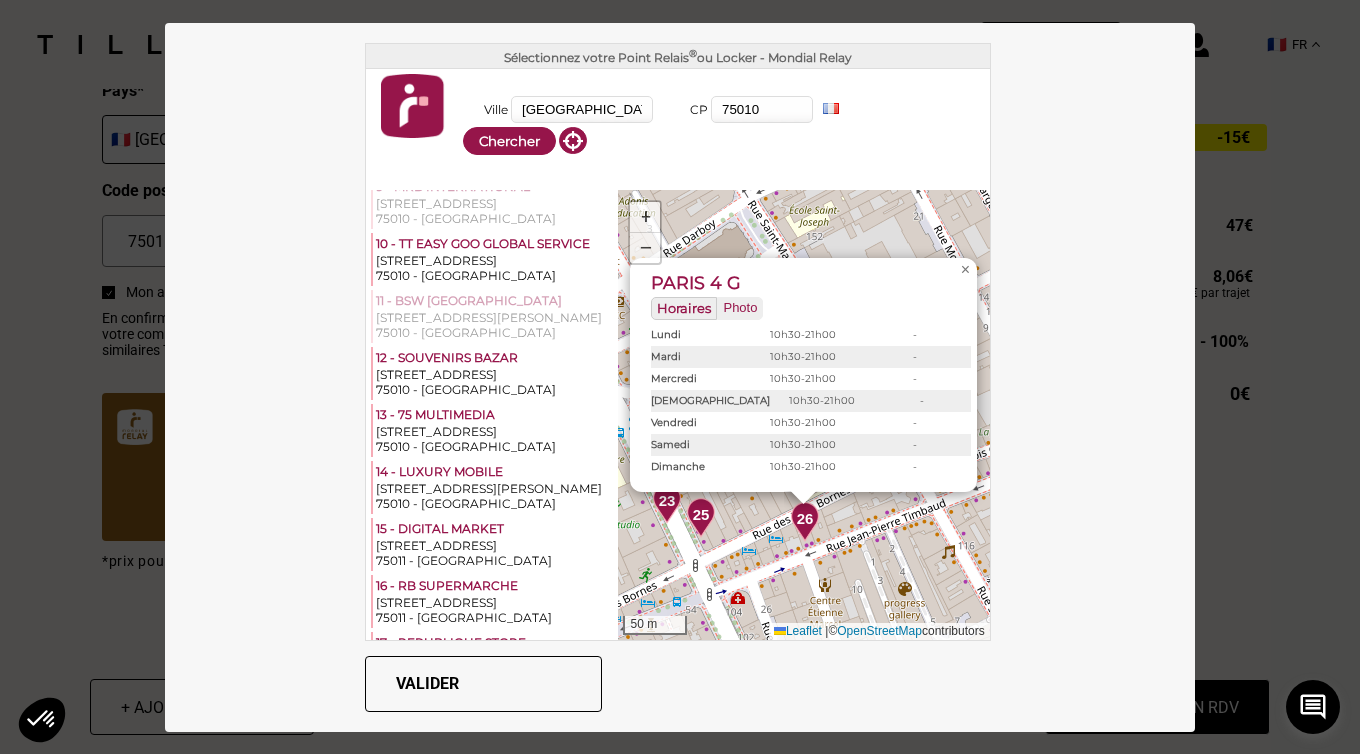 scroll, scrollTop: 487, scrollLeft: 0, axis: vertical 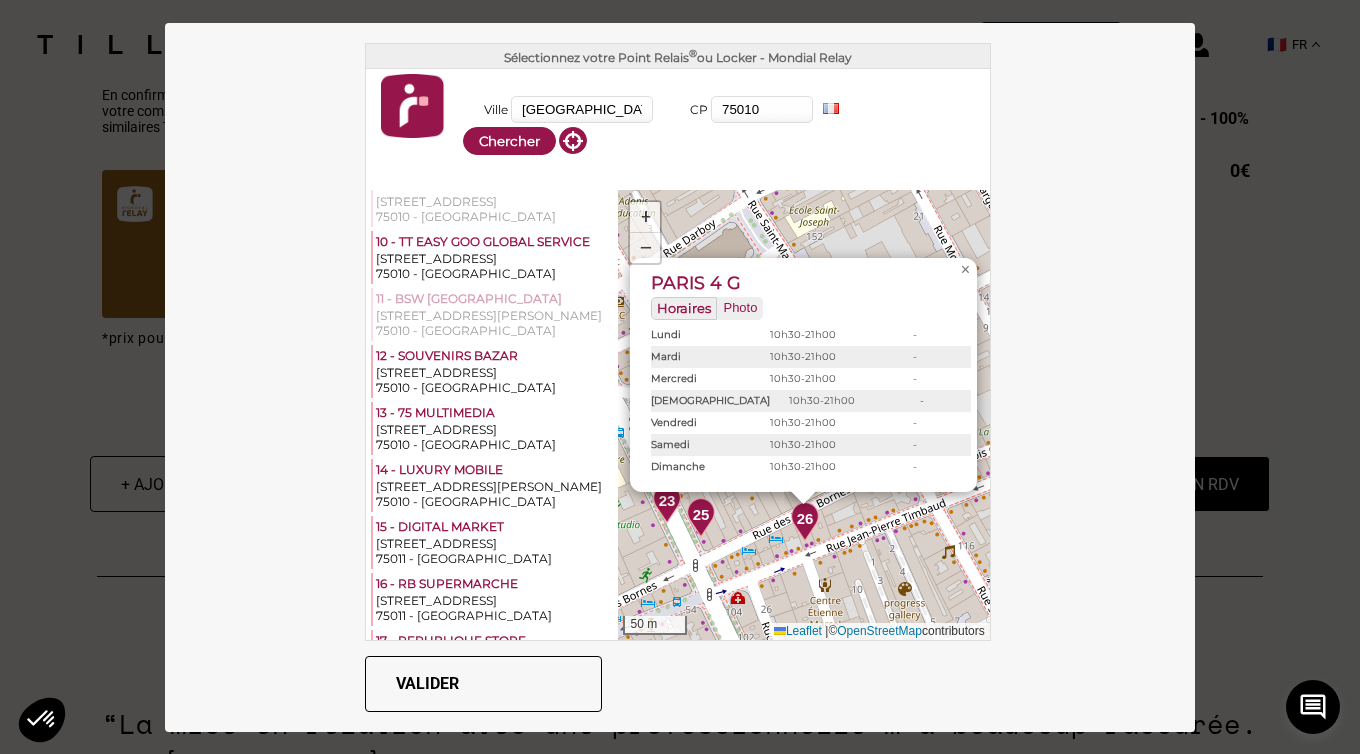click on "10h30-21h00" at bounding box center [803, 423] 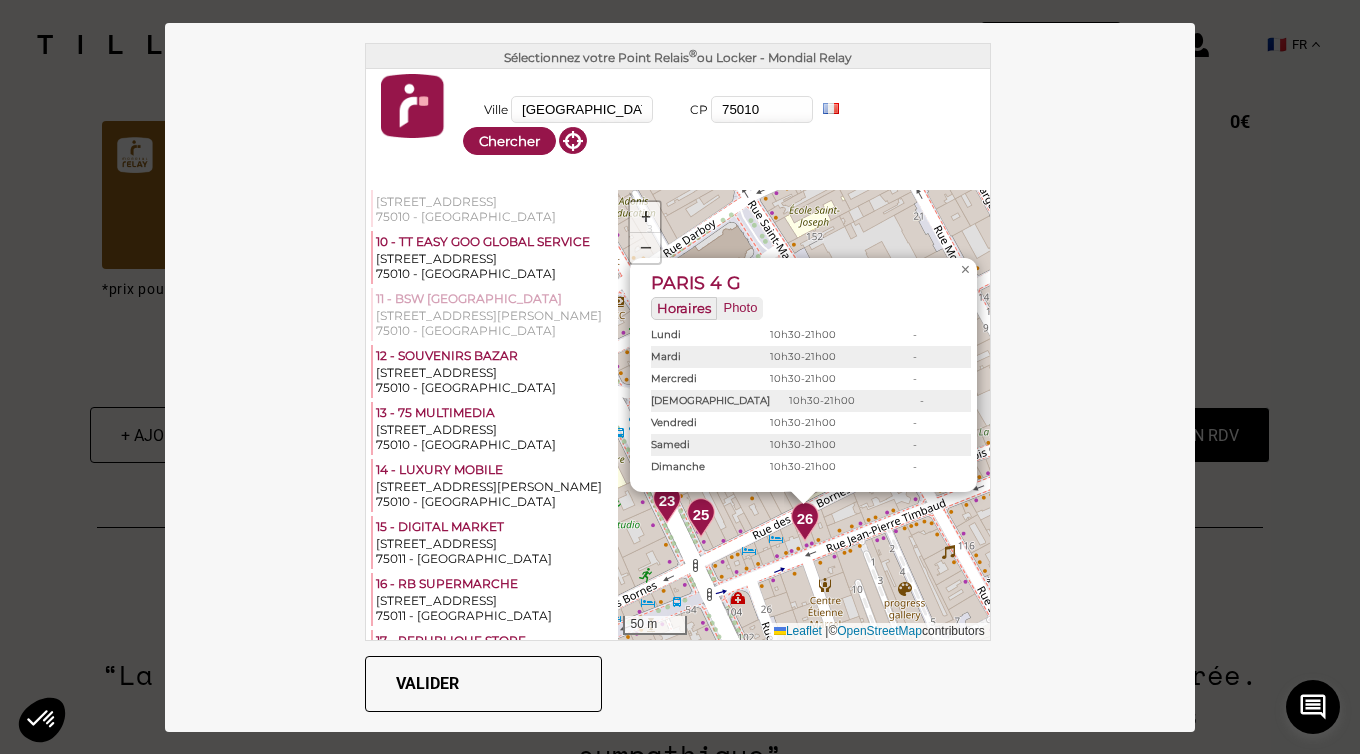 scroll, scrollTop: 1308, scrollLeft: 0, axis: vertical 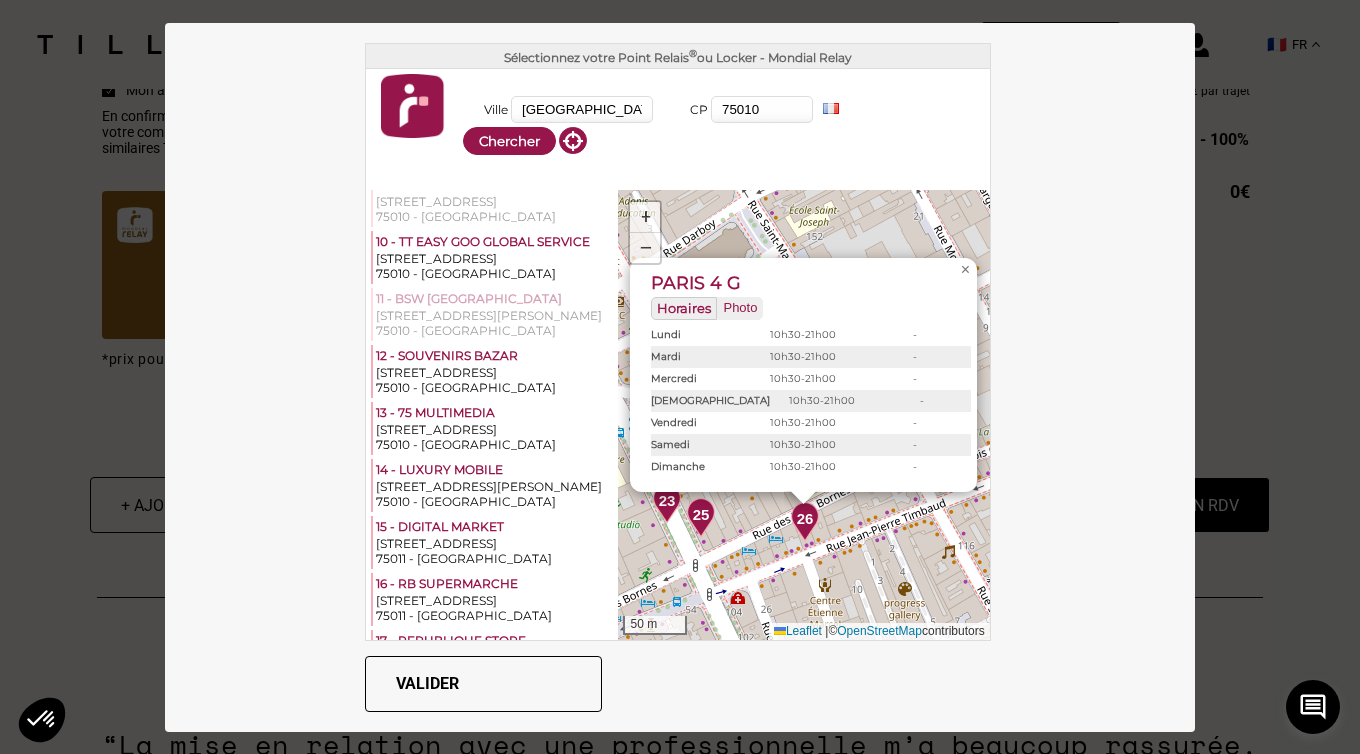 click on "Valider" at bounding box center [483, 684] 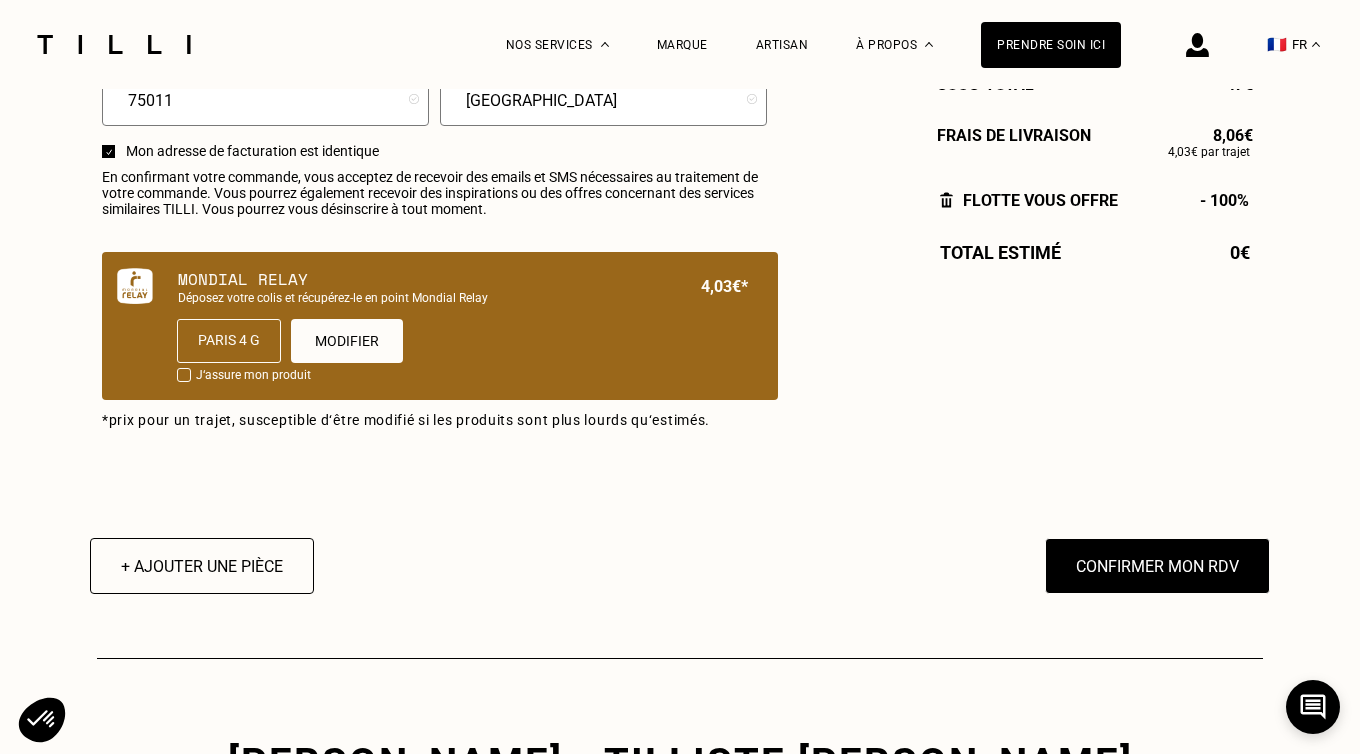 scroll, scrollTop: 1245, scrollLeft: 0, axis: vertical 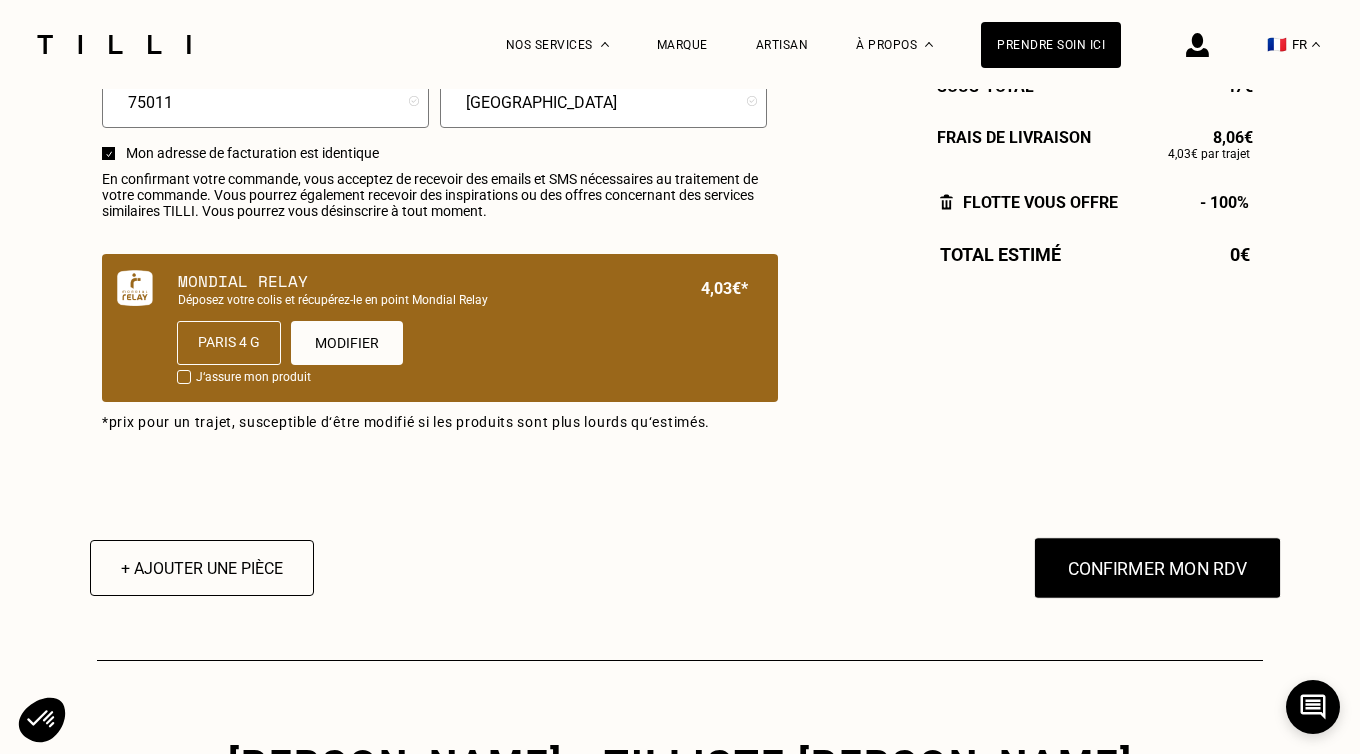 click on "Confirmer mon RDV" at bounding box center (1158, 568) 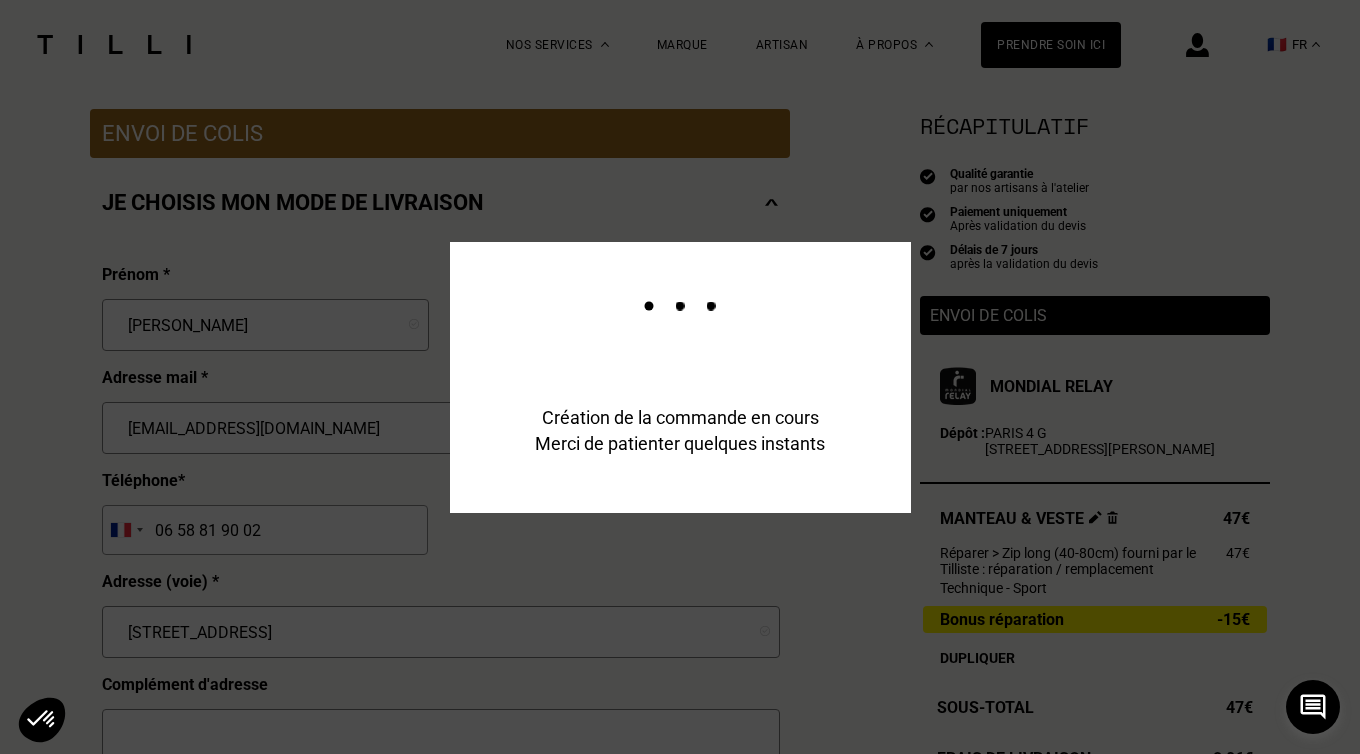 scroll, scrollTop: 357, scrollLeft: 0, axis: vertical 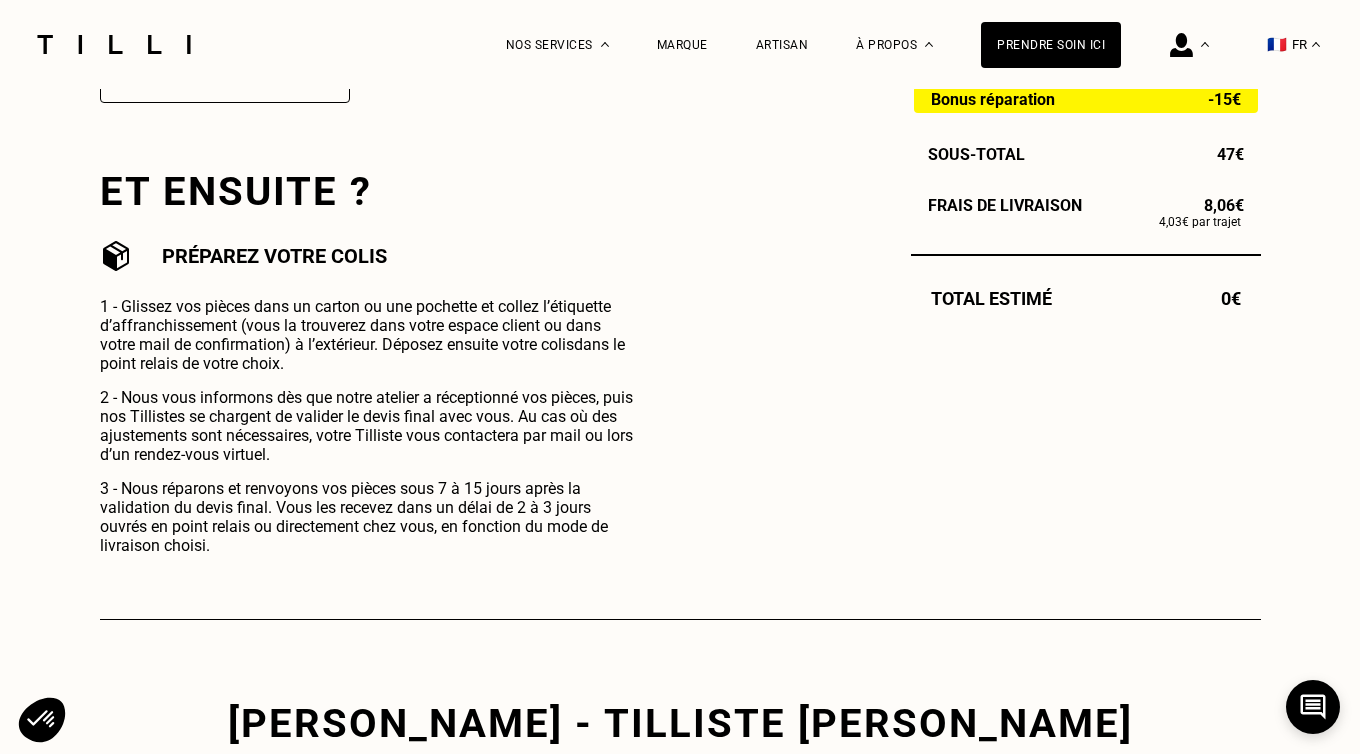 click on "1 - Glissez vos pièces dans un carton ou une pochette et collez l’étiquette d’affranchissement (vous la trouverez dans votre espace client ou dans votre mail de confirmation) à l’extérieur. Déposez ensuite votre colis  dans le point relais de votre choix." at bounding box center (366, 335) 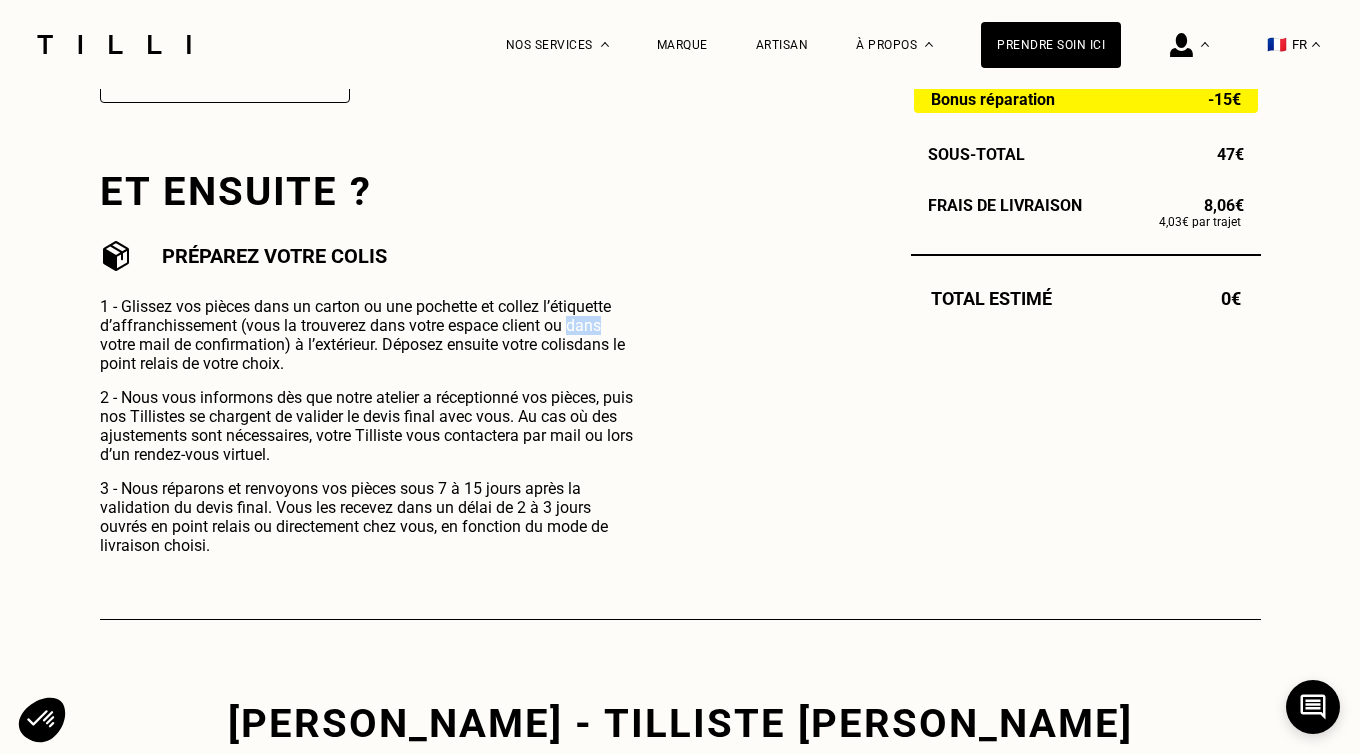 click on "1 - Glissez vos pièces dans un carton ou une pochette et collez l’étiquette d’affranchissement (vous la trouverez dans votre espace client ou dans votre mail de confirmation) à l’extérieur. Déposez ensuite votre colis  dans le point relais de votre choix." at bounding box center [366, 335] 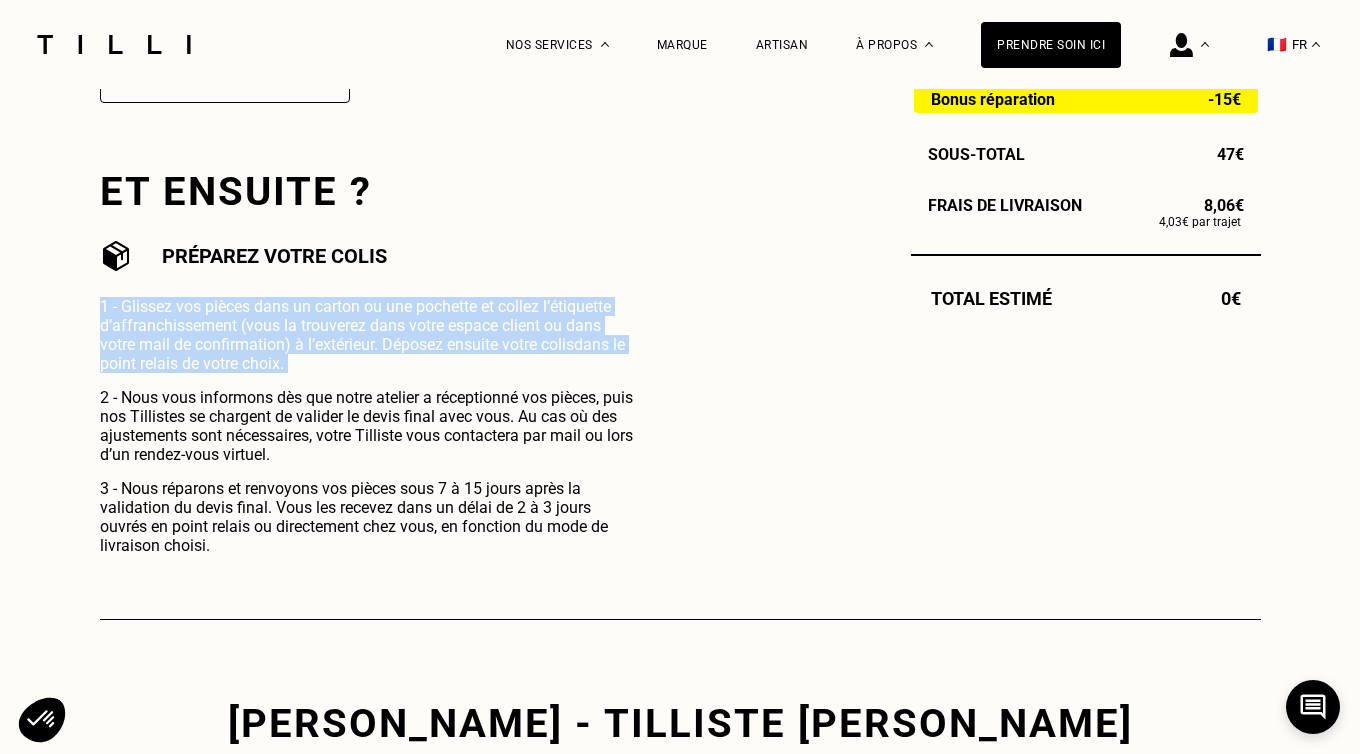 click on "1 - Glissez vos pièces dans un carton ou une pochette et collez l’étiquette d’affranchissement (vous la trouverez dans votre espace client ou dans votre mail de confirmation) à l’extérieur. Déposez ensuite votre colis  dans le point relais de votre choix." at bounding box center [366, 335] 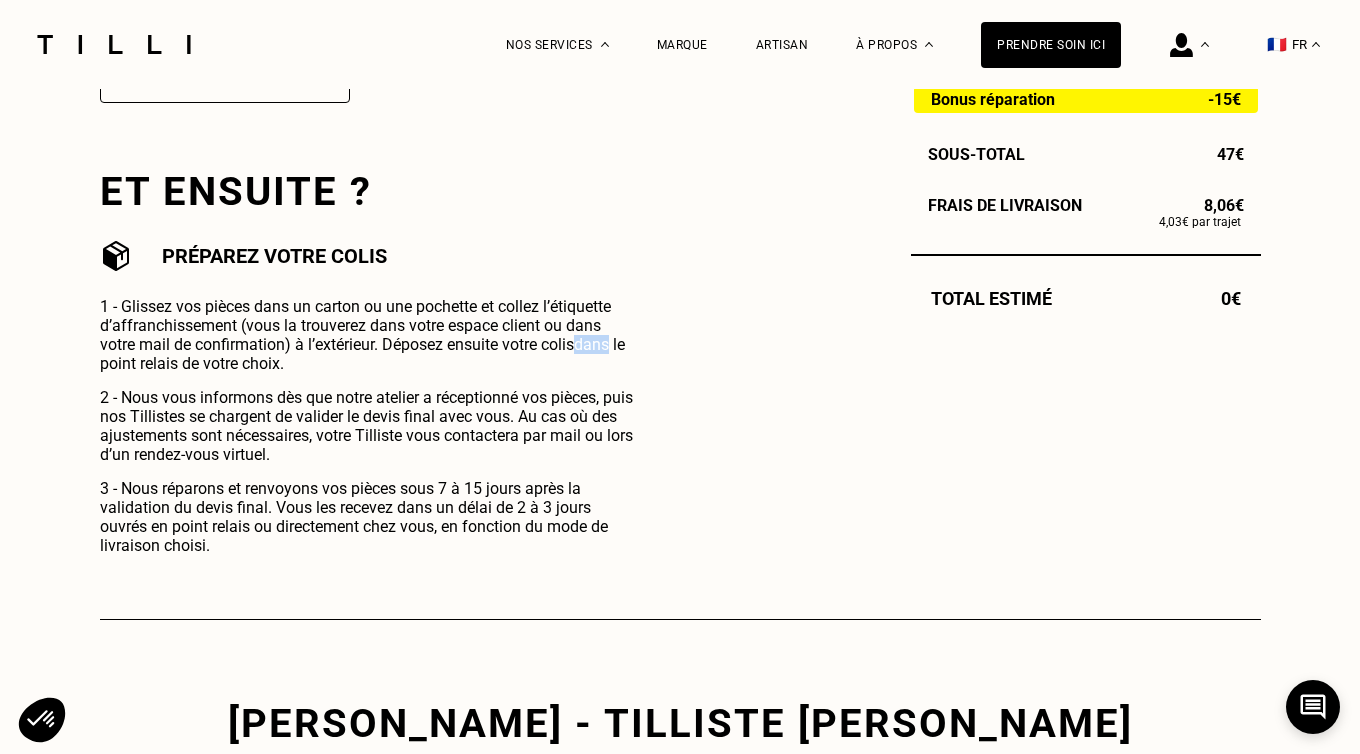 click on "1 - Glissez vos pièces dans un carton ou une pochette et collez l’étiquette d’affranchissement (vous la trouverez dans votre espace client ou dans votre mail de confirmation) à l’extérieur. Déposez ensuite votre colis  dans le point relais de votre choix." at bounding box center [366, 335] 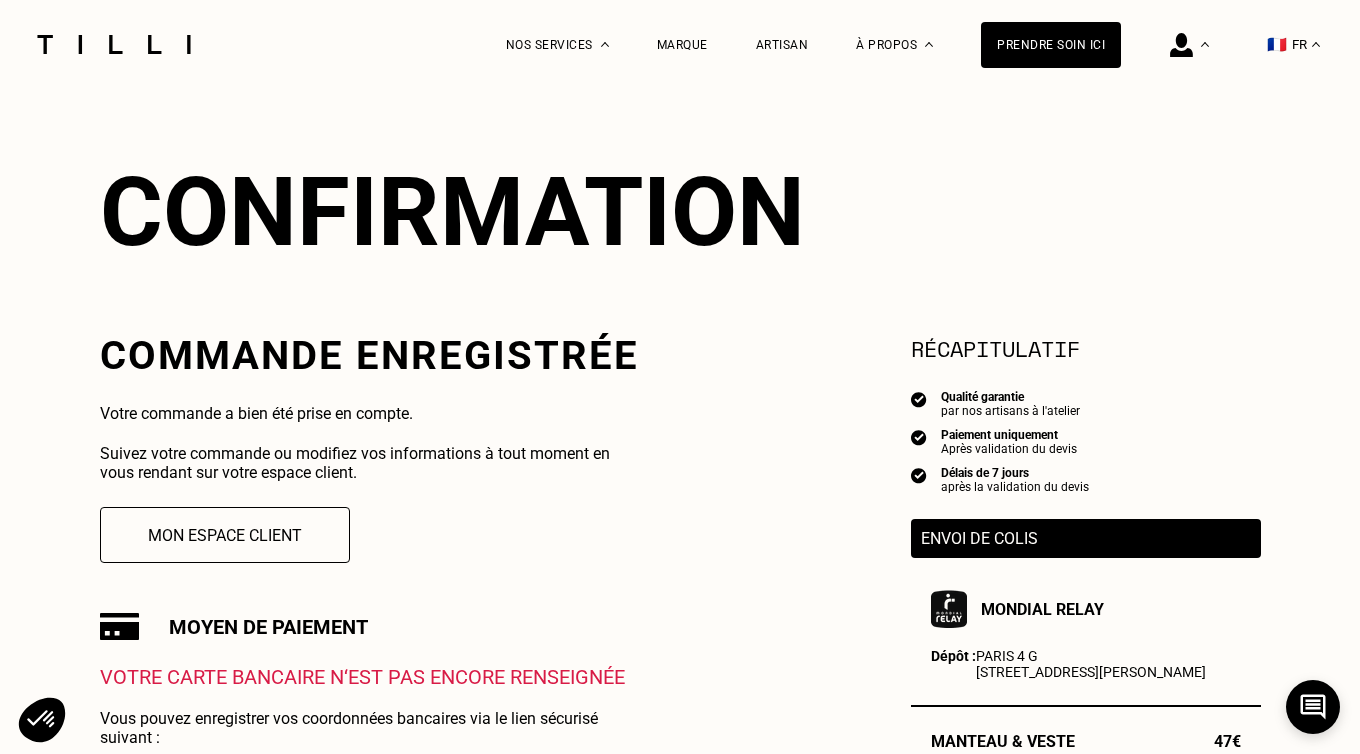 scroll, scrollTop: 213, scrollLeft: 0, axis: vertical 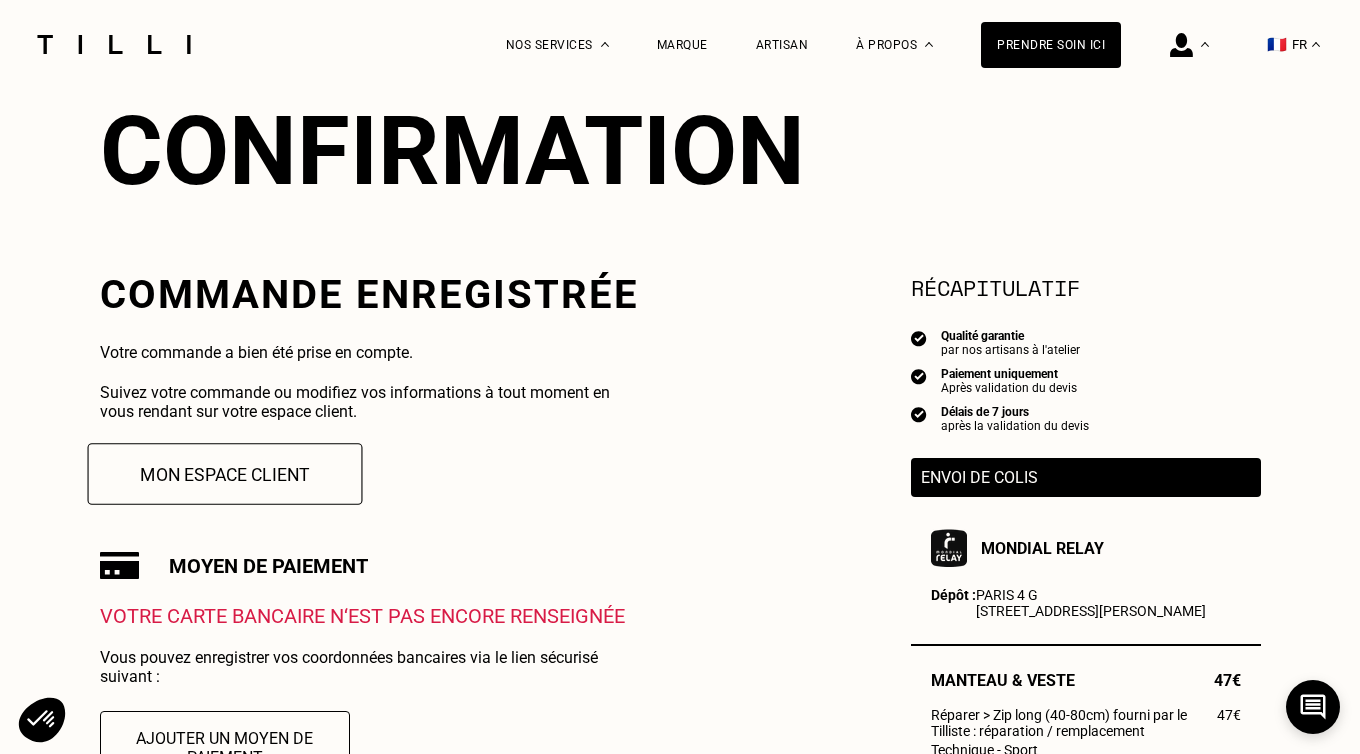 click on "Mon espace client" at bounding box center [224, 474] 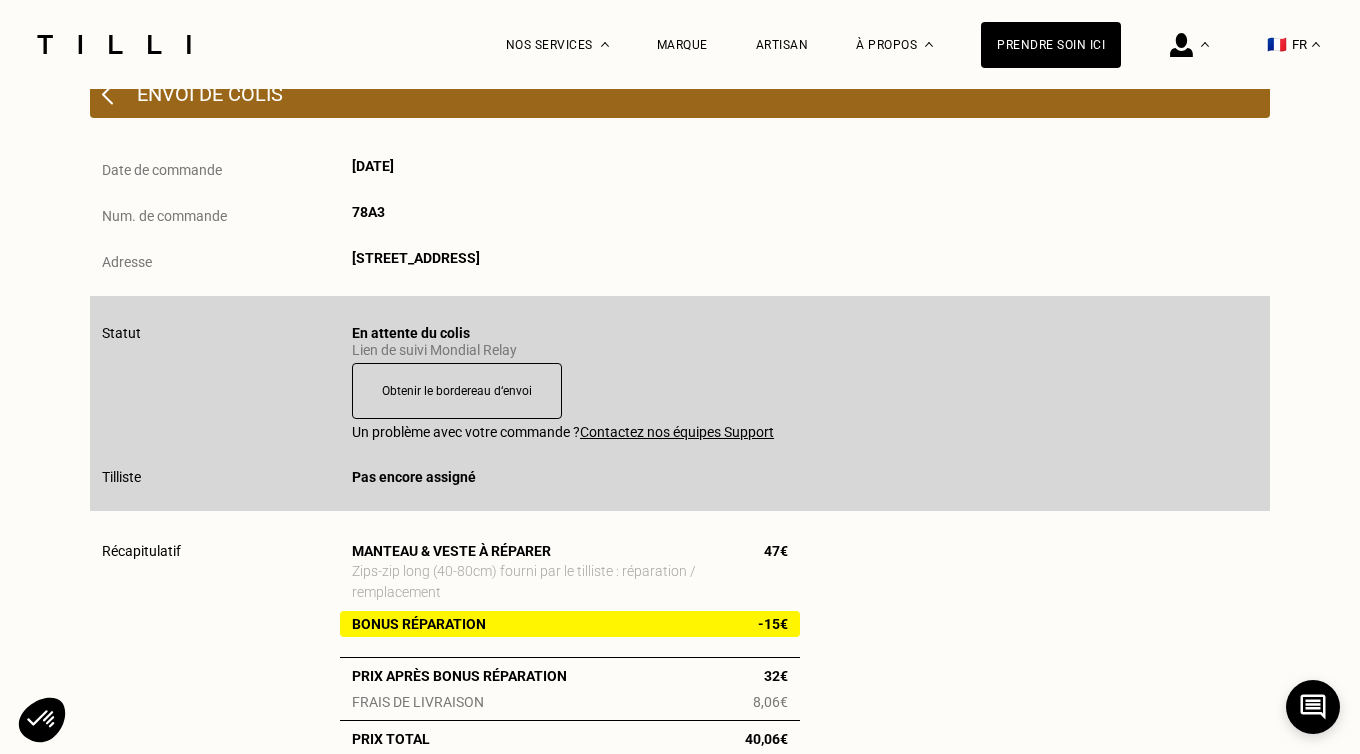 scroll, scrollTop: 290, scrollLeft: 0, axis: vertical 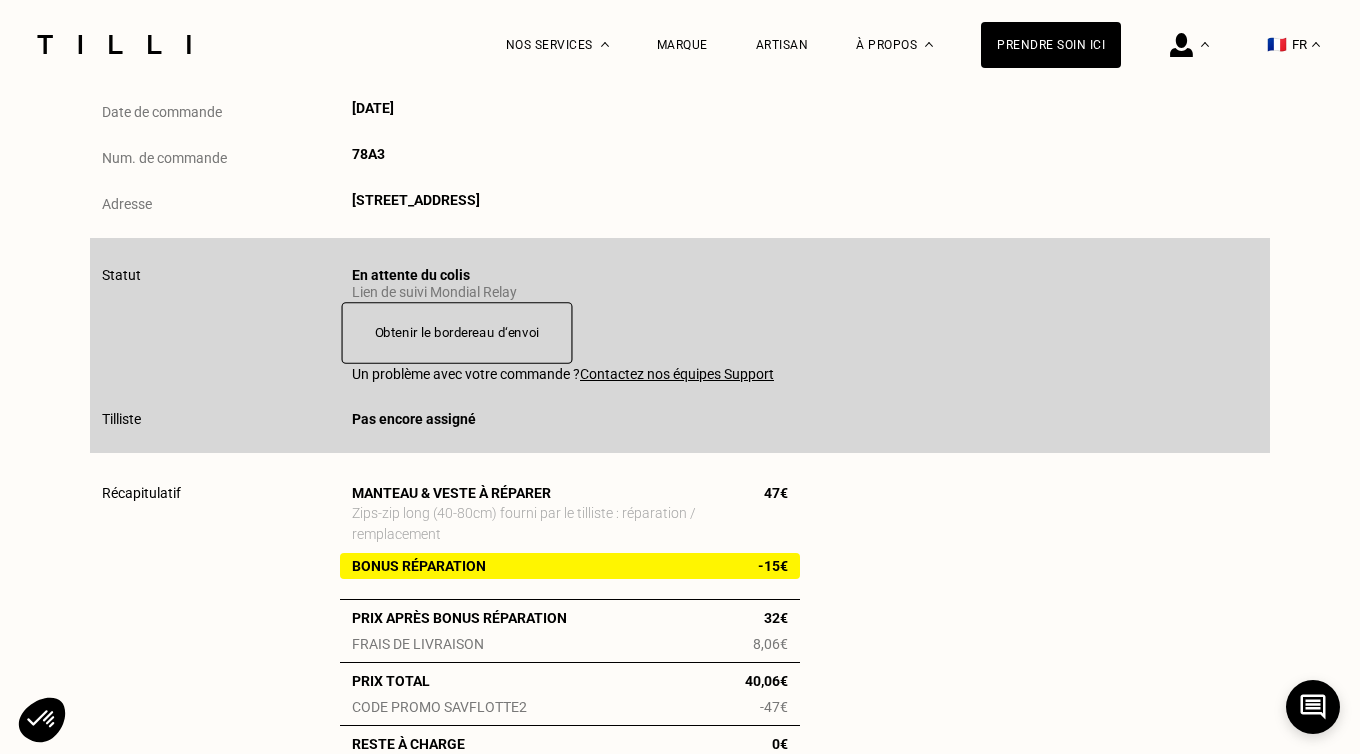 click on "Obtenir le bordereau d‘envoi" at bounding box center [457, 333] 